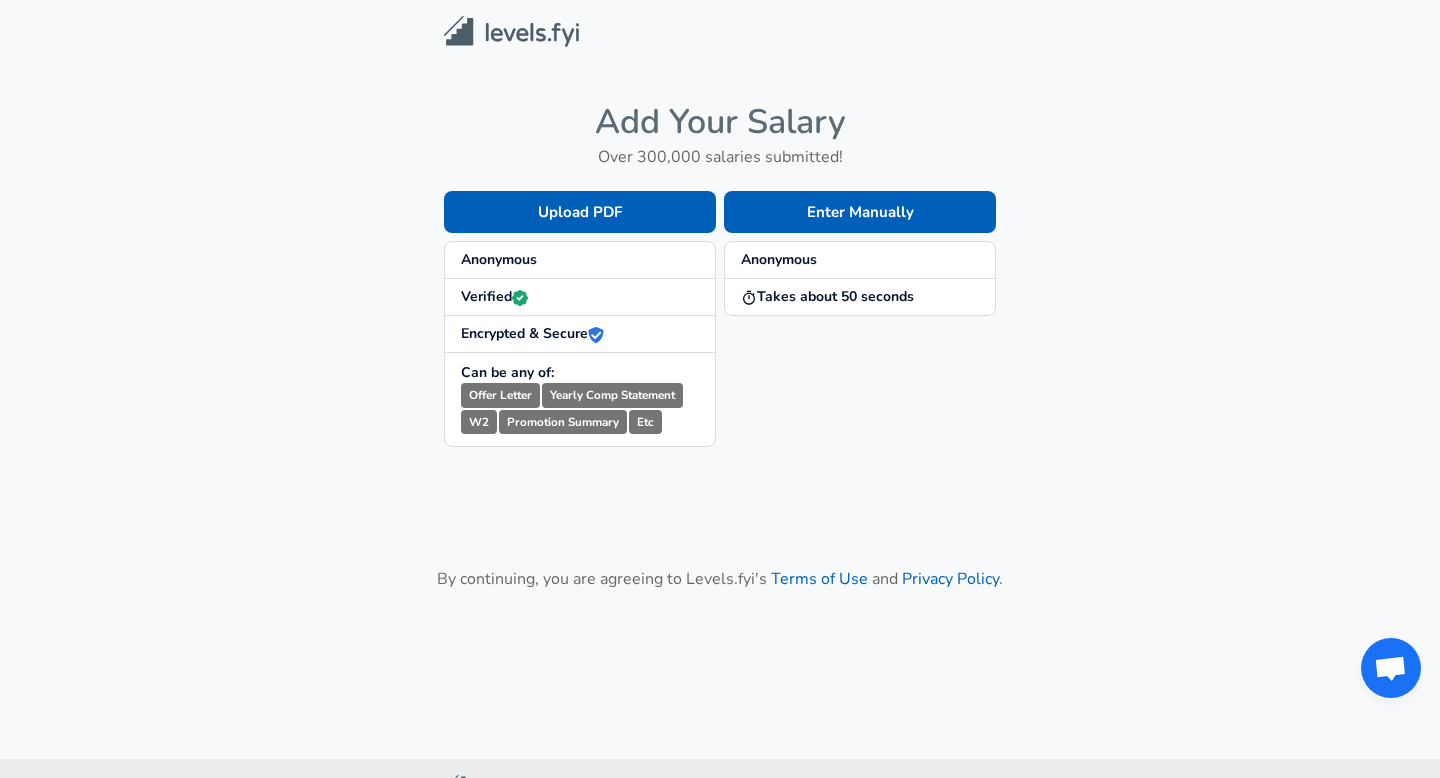 scroll, scrollTop: 0, scrollLeft: 0, axis: both 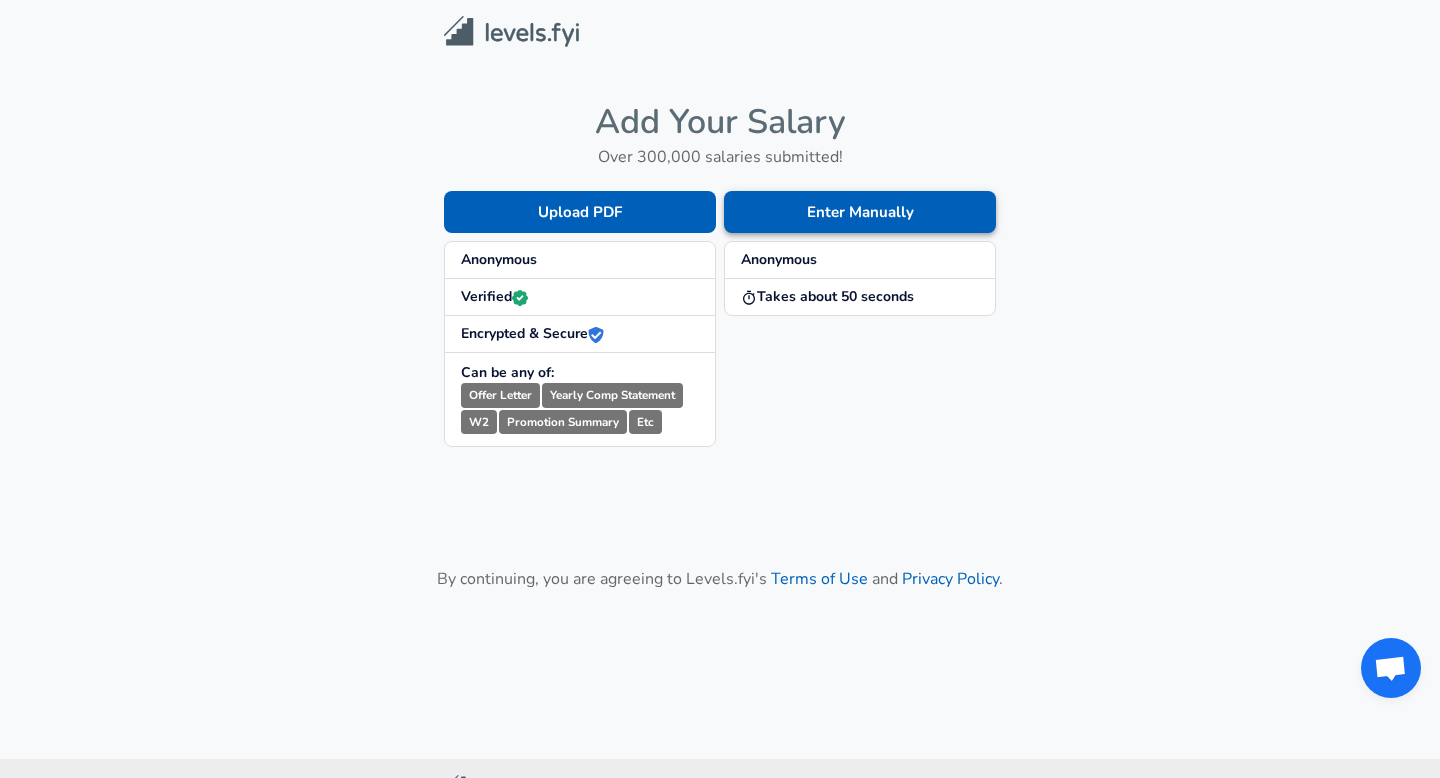 click on "Enter Manually" at bounding box center [860, 212] 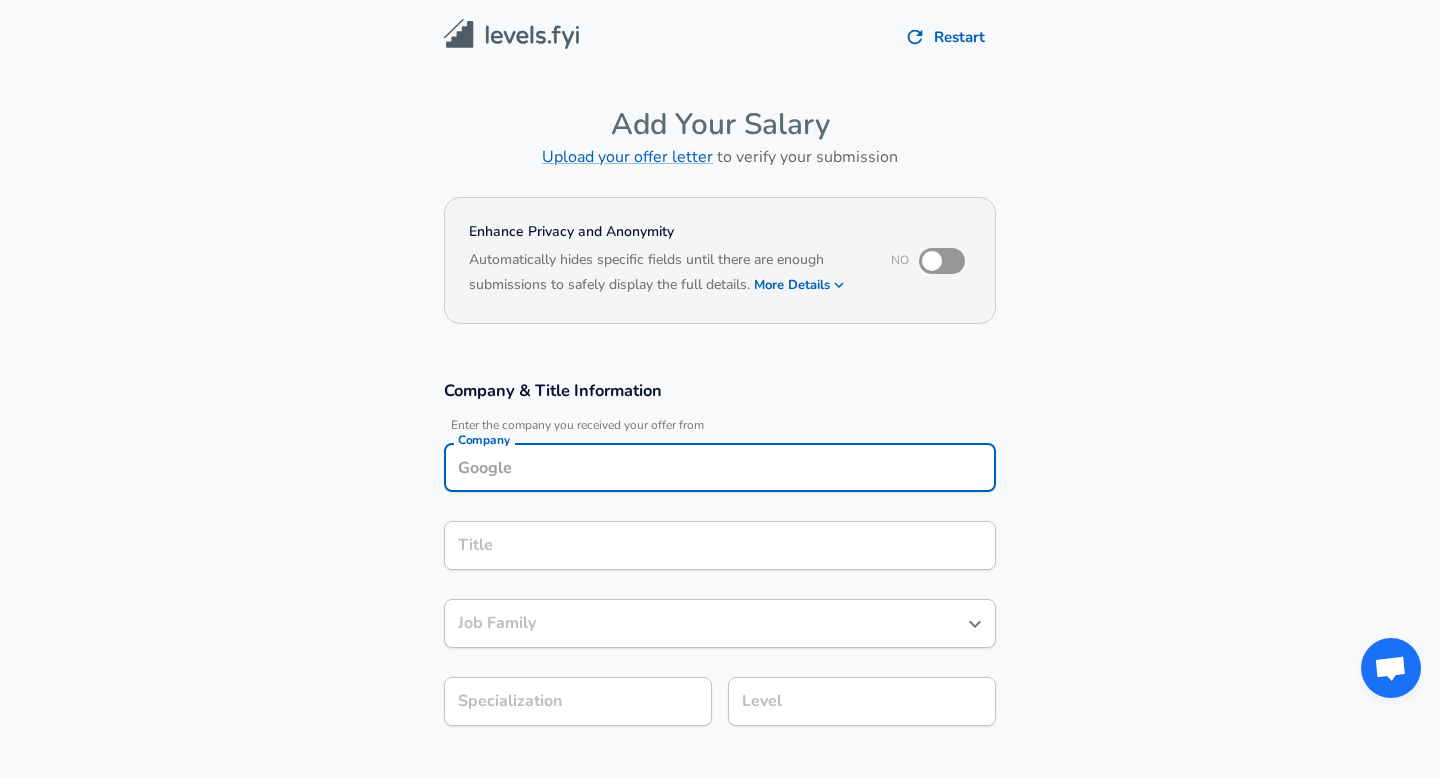 click on "Company" at bounding box center (720, 467) 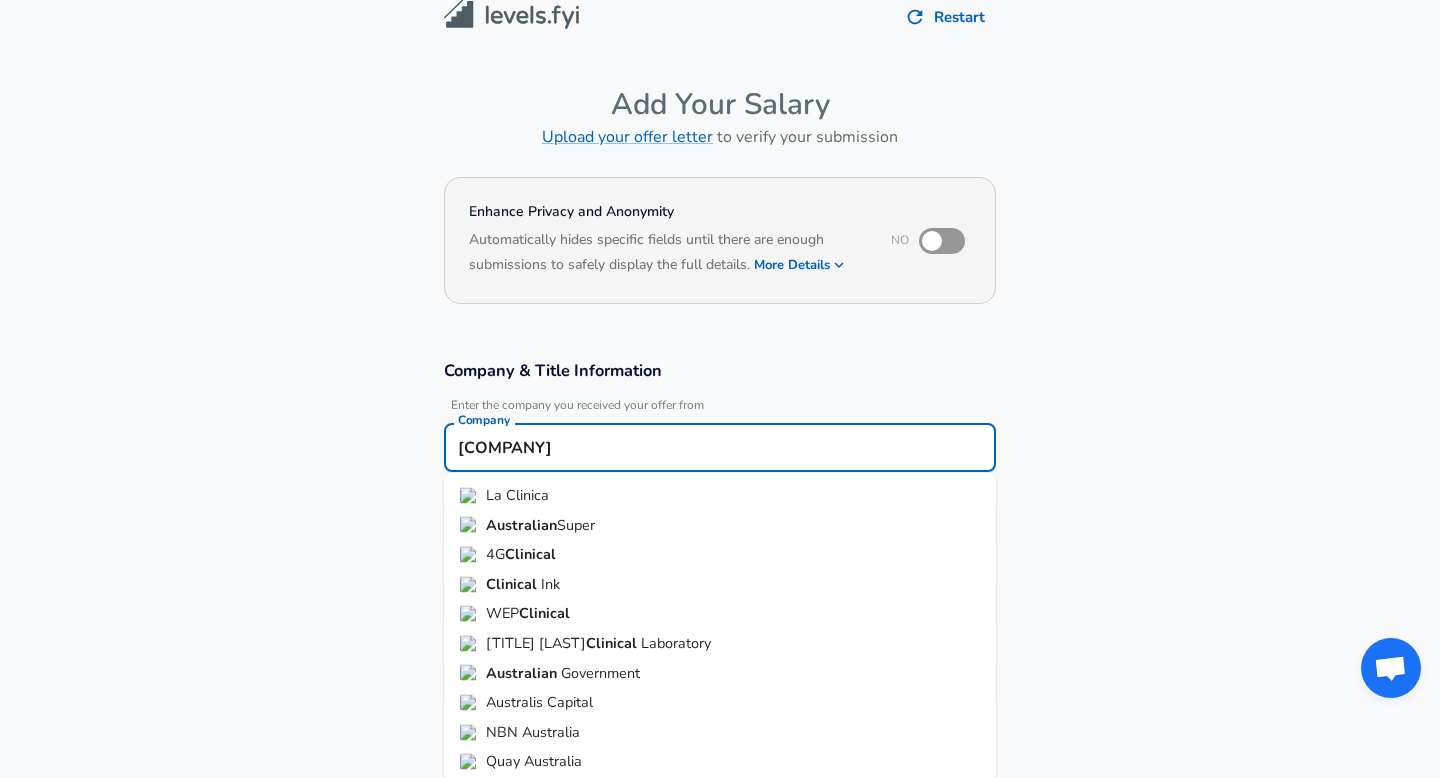 scroll, scrollTop: 30, scrollLeft: 0, axis: vertical 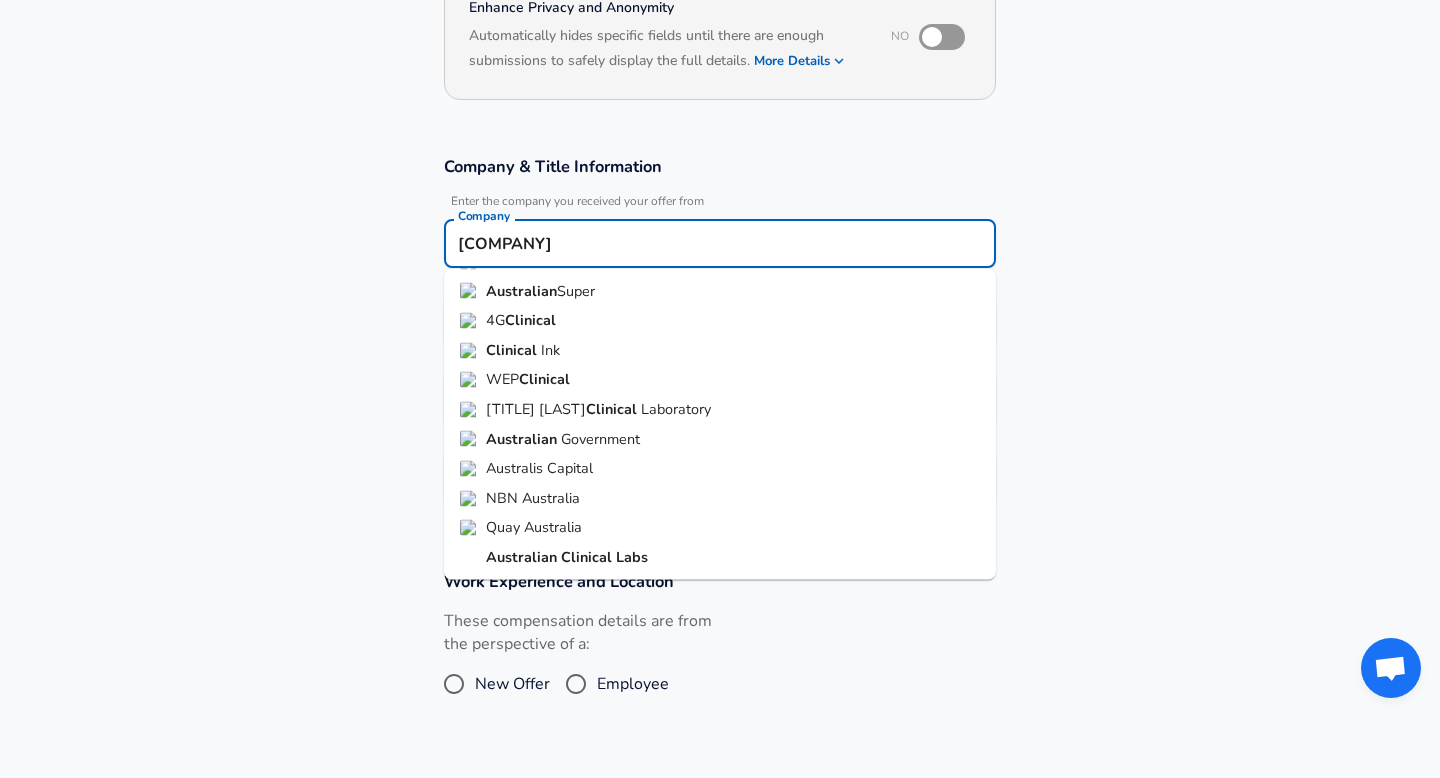 click on "Clinical" at bounding box center (588, 557) 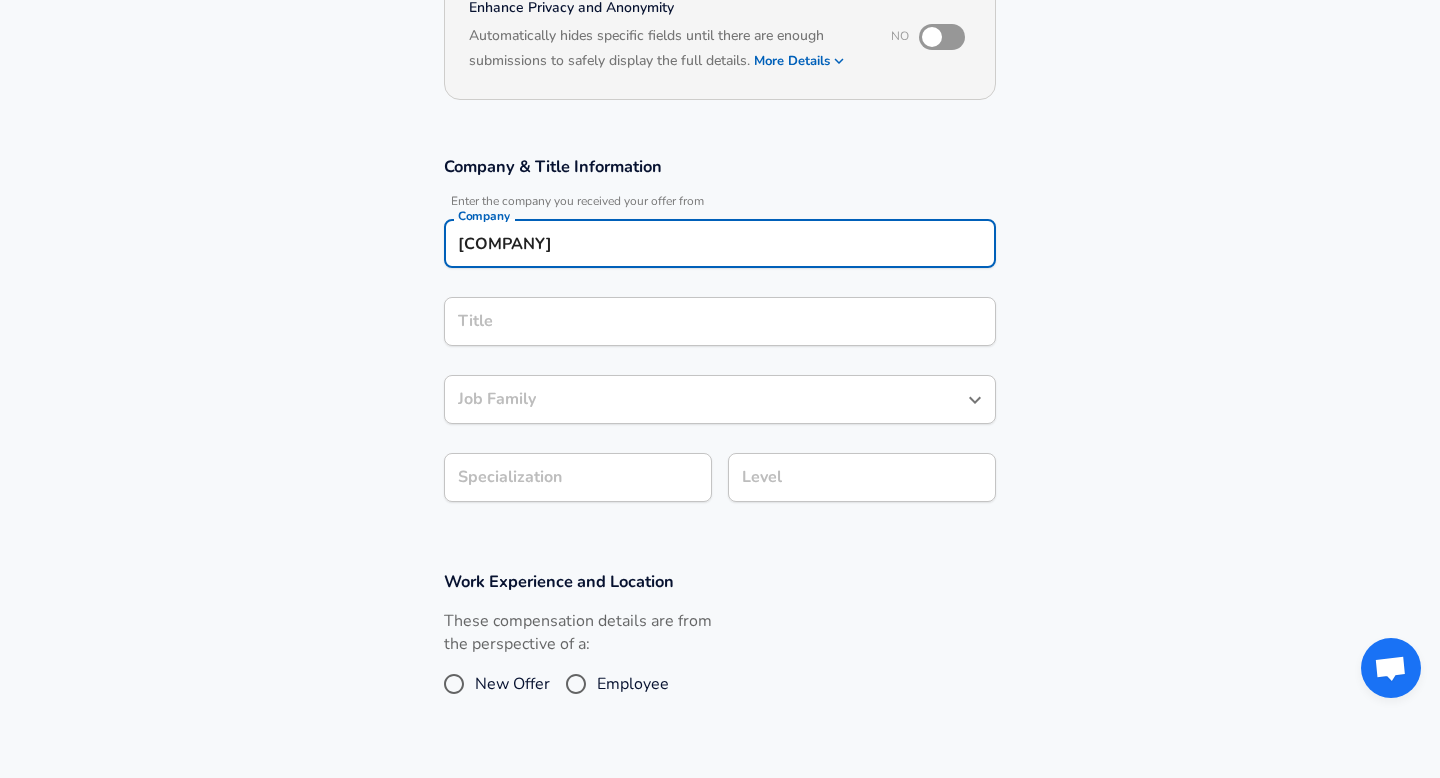 type on "[COMPANY]" 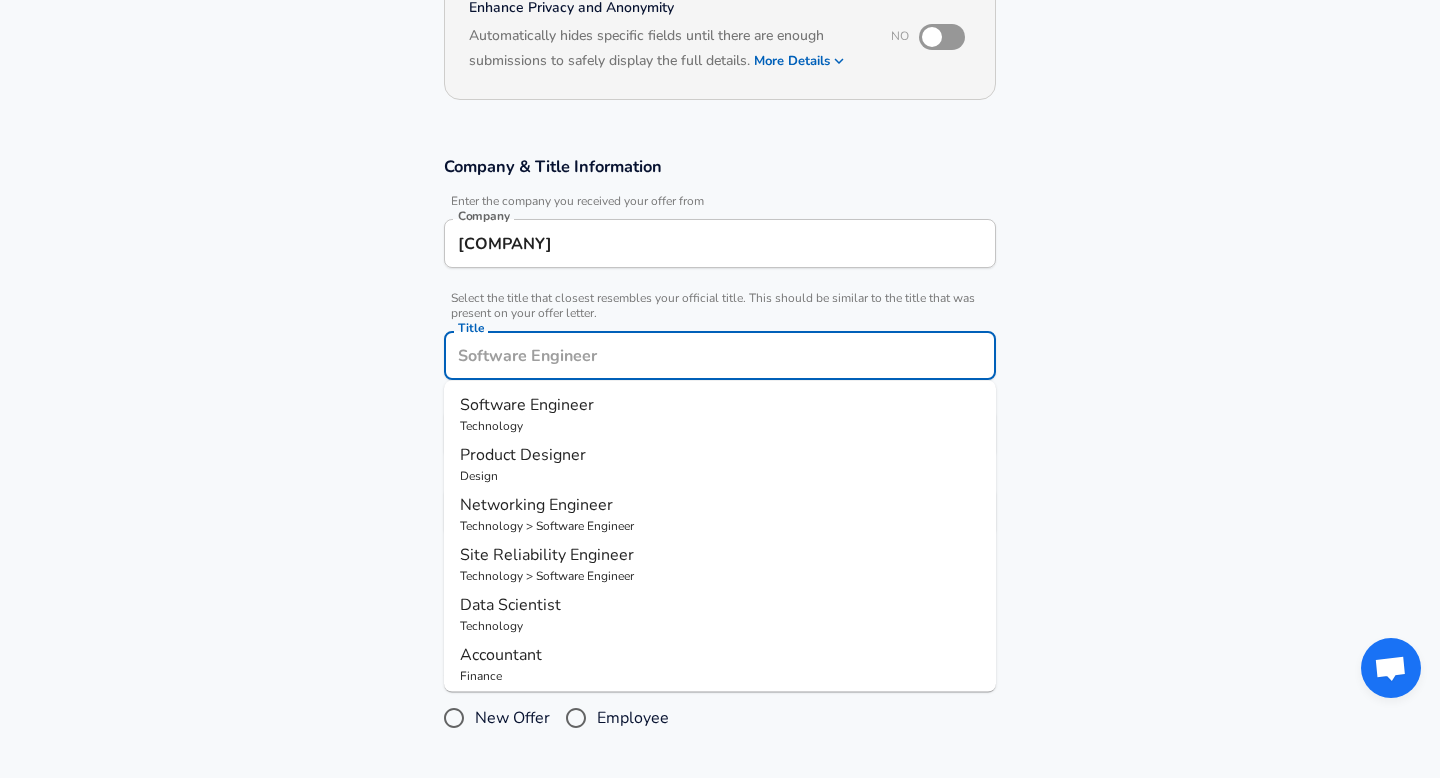 scroll, scrollTop: 264, scrollLeft: 0, axis: vertical 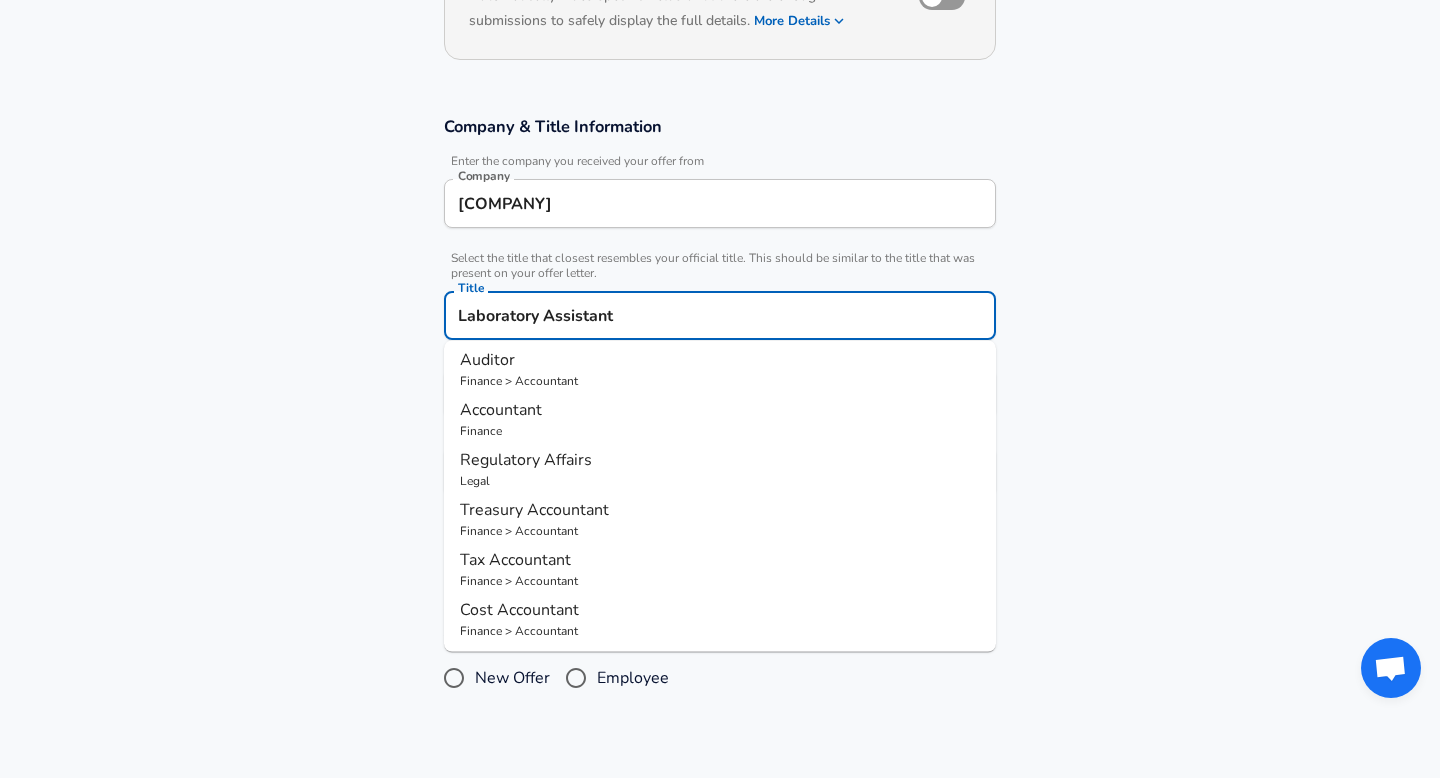 type on "Laboratory Assistant" 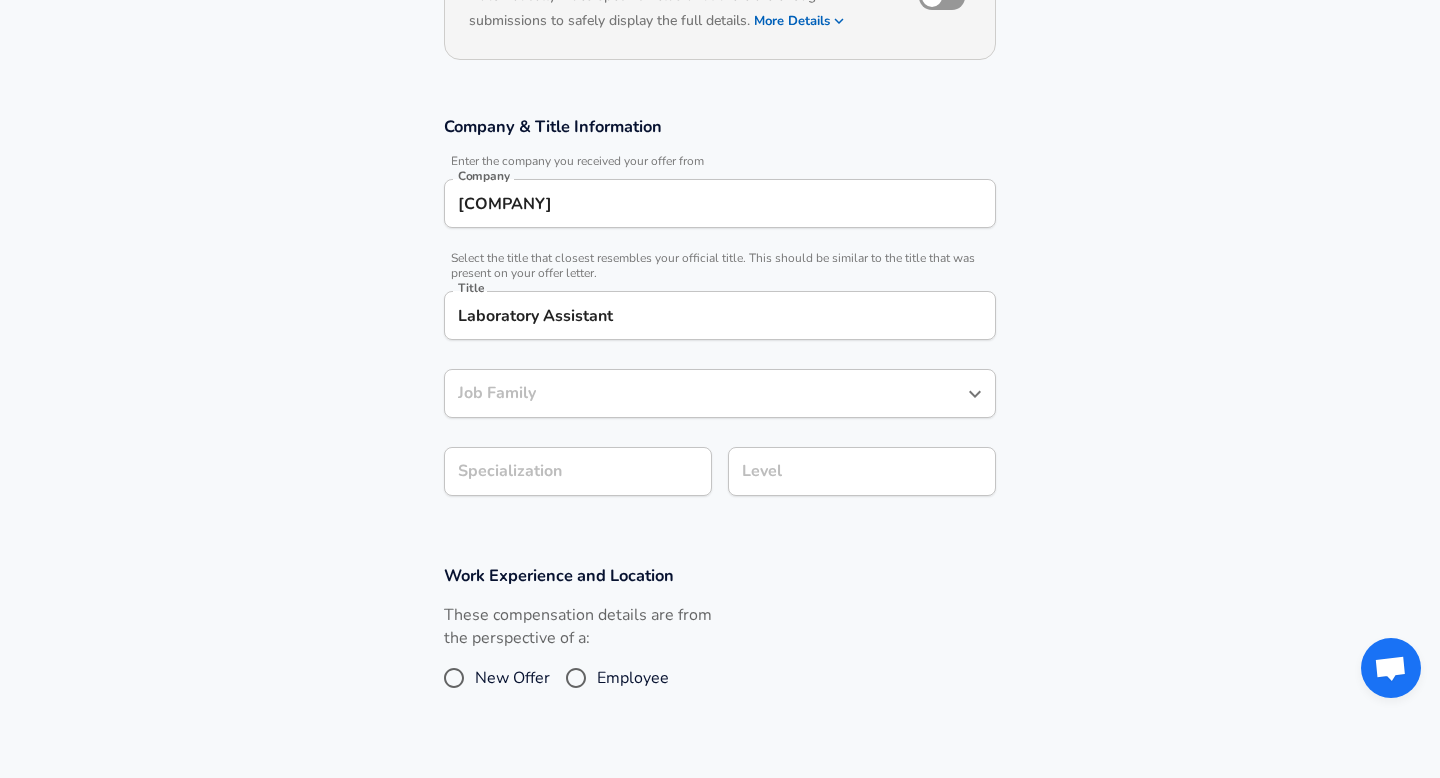 click on "Company & Title Information   Enter the company you received your offer from Company [COMPANY] Company   Select the title that closest resembles your official title. This should be similar to the title that was present on your offer letter. Title Laboratory Assistant Title Job Family Job Family Specialization Specialization Level Level" at bounding box center (720, 316) 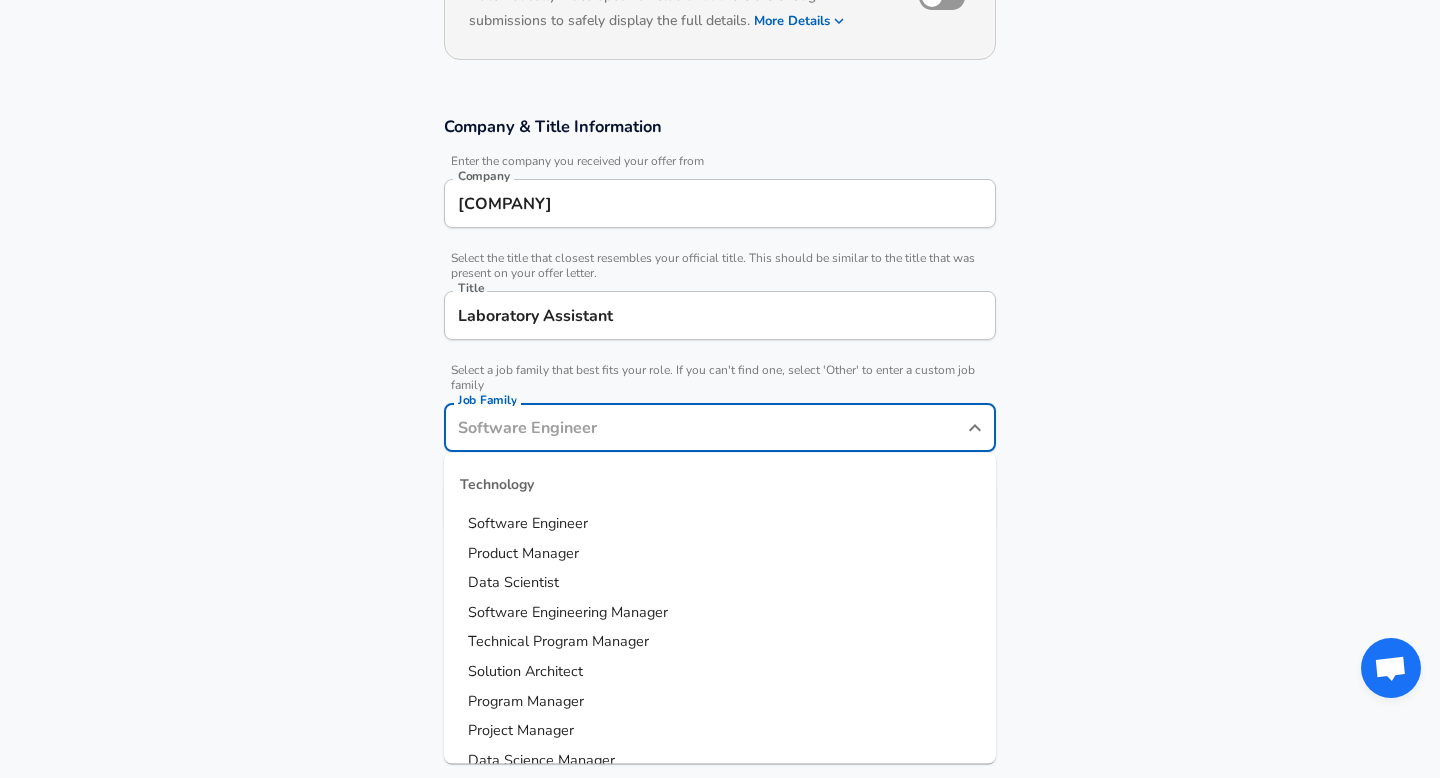 scroll, scrollTop: 304, scrollLeft: 0, axis: vertical 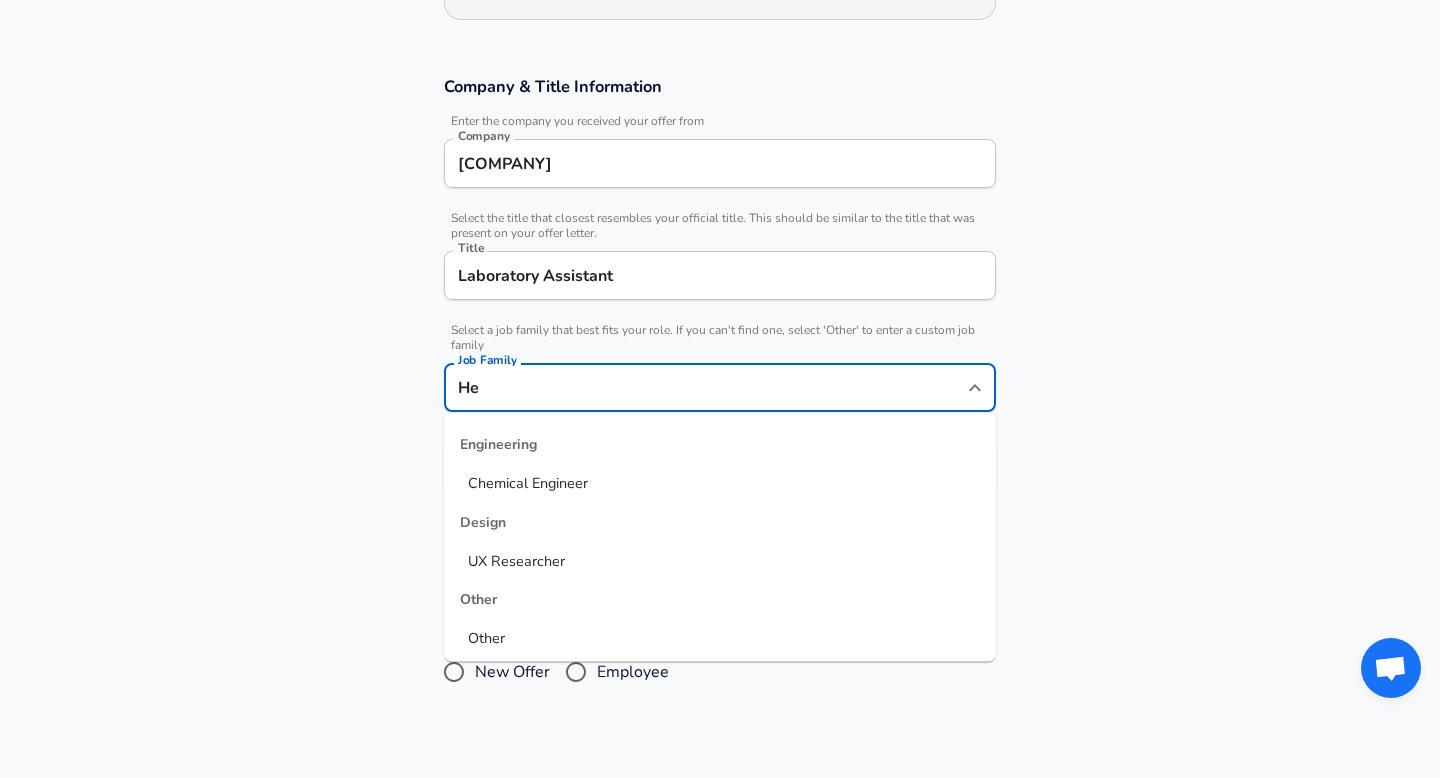 type on "H" 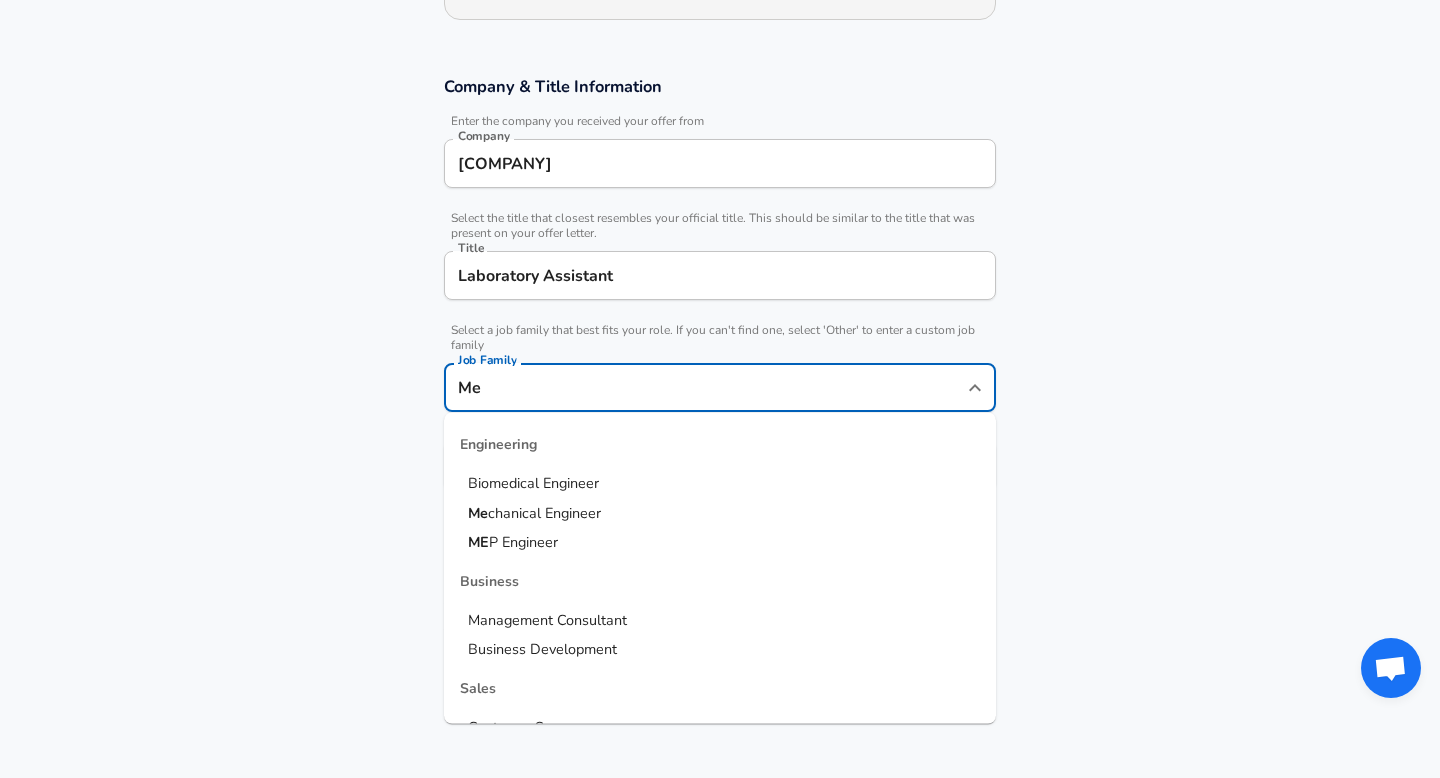 type on "M" 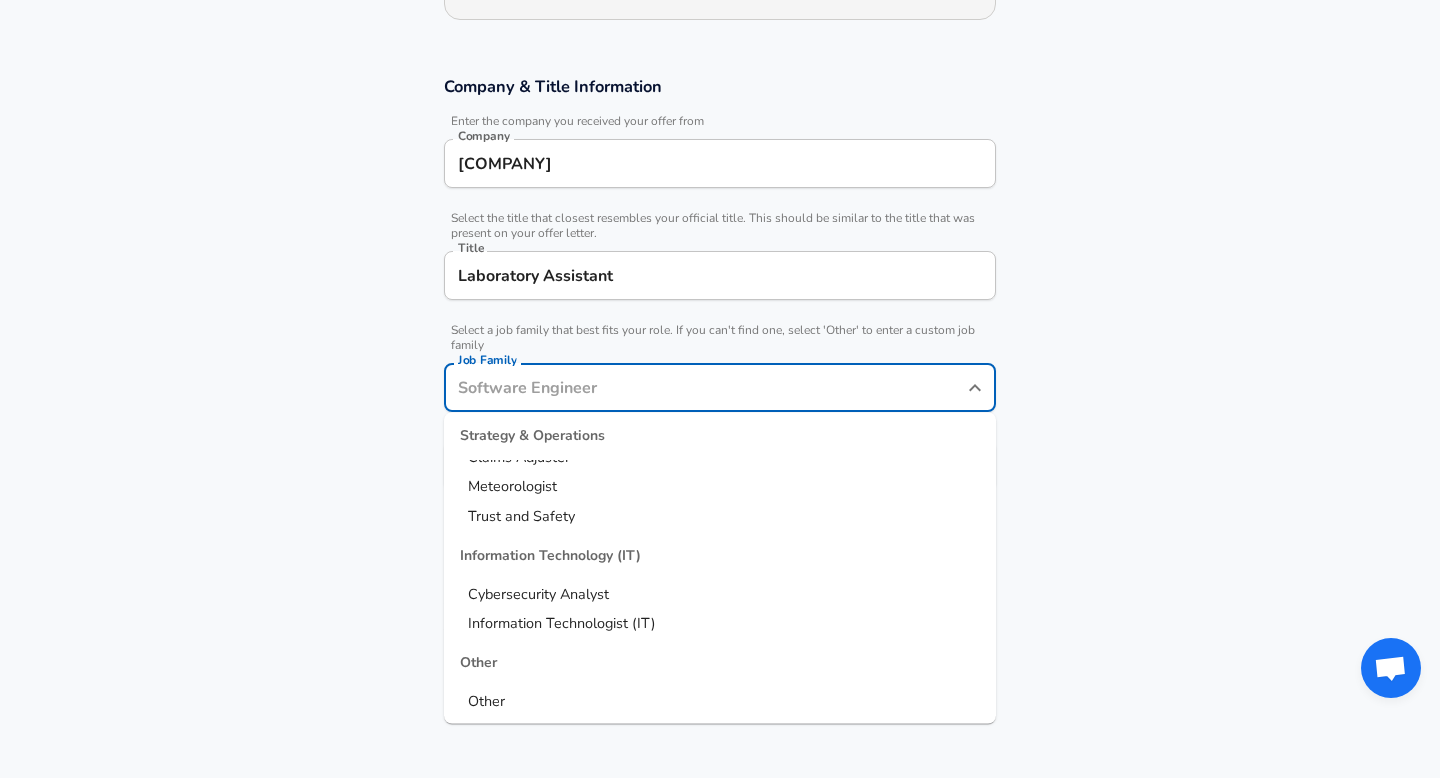 scroll, scrollTop: 2678, scrollLeft: 0, axis: vertical 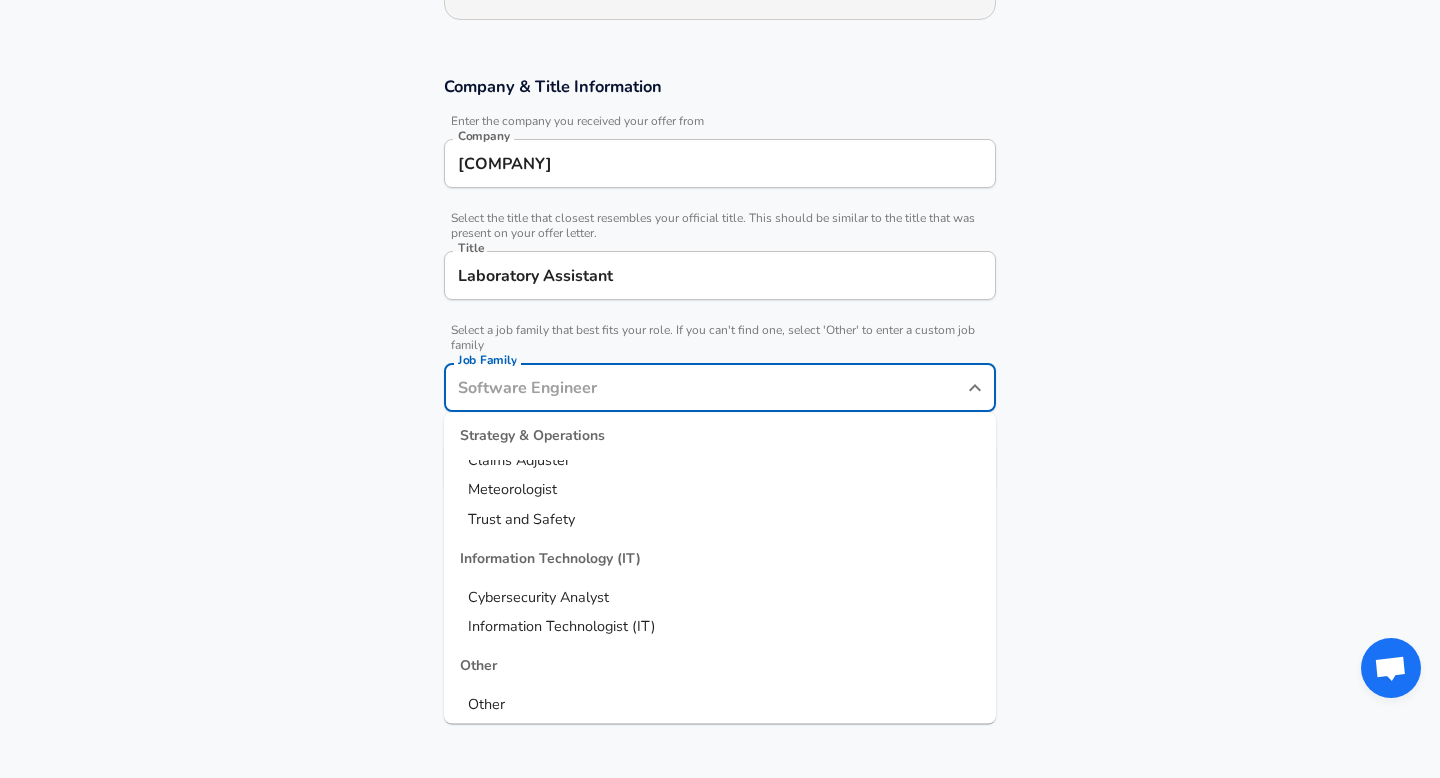 click on "Other" at bounding box center (720, 705) 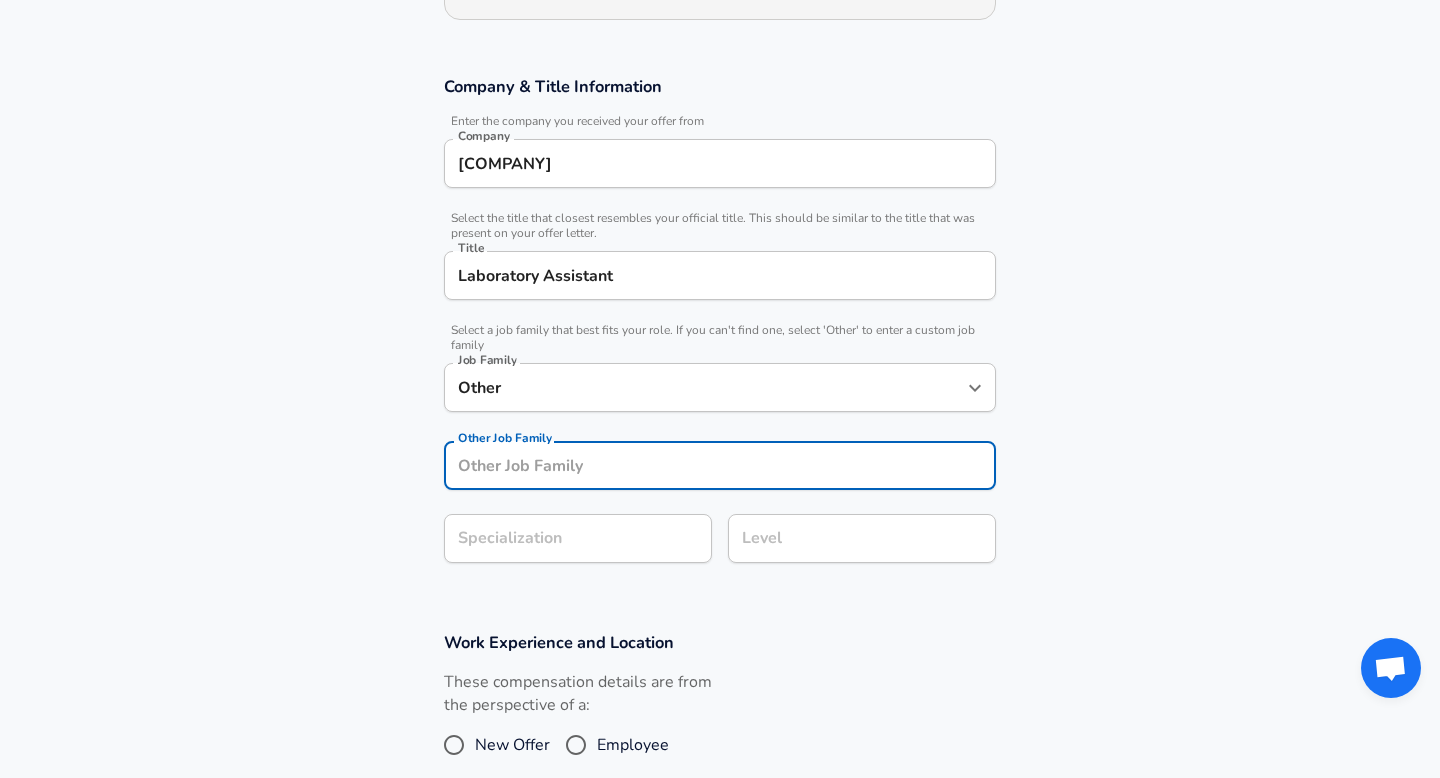 click on "Other Job Family" at bounding box center (720, 465) 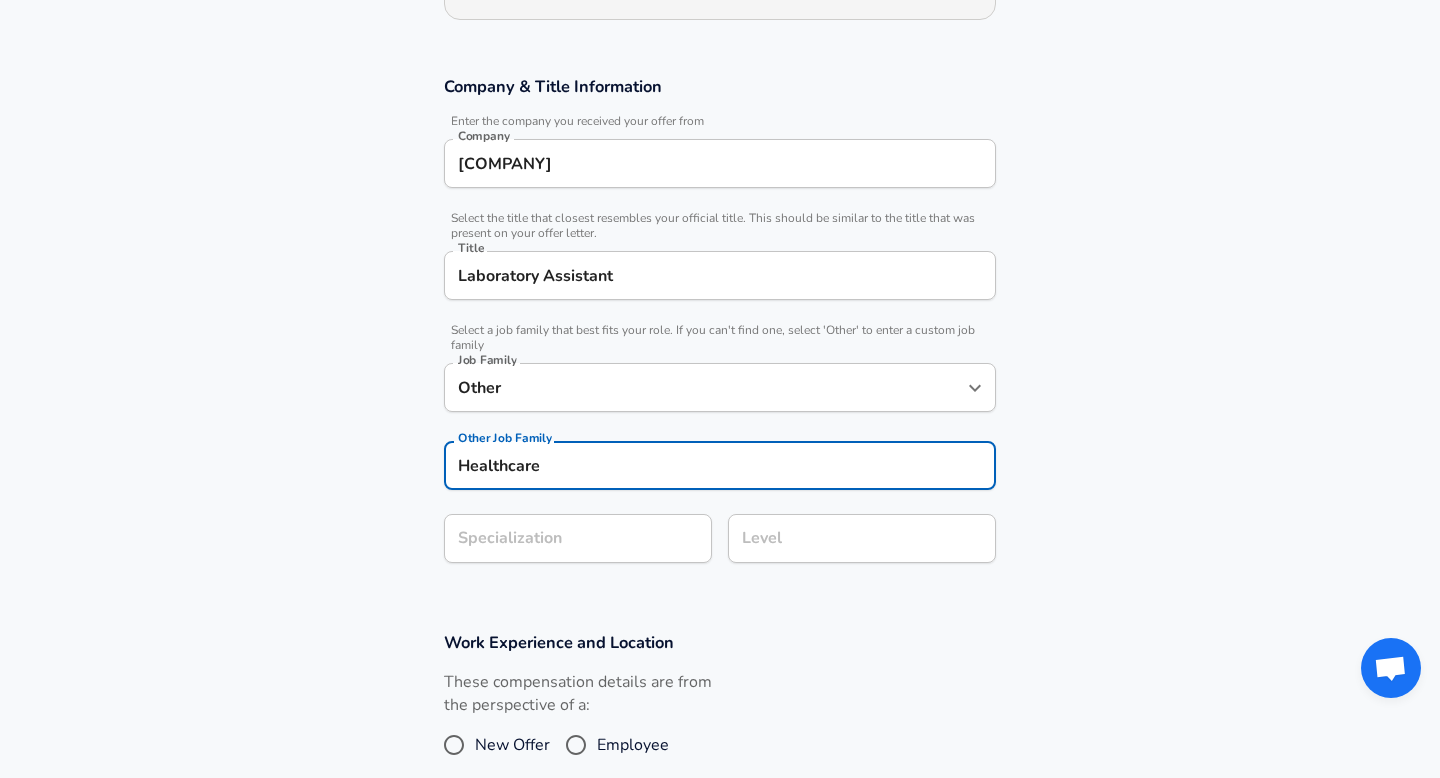 type on "Healthcare" 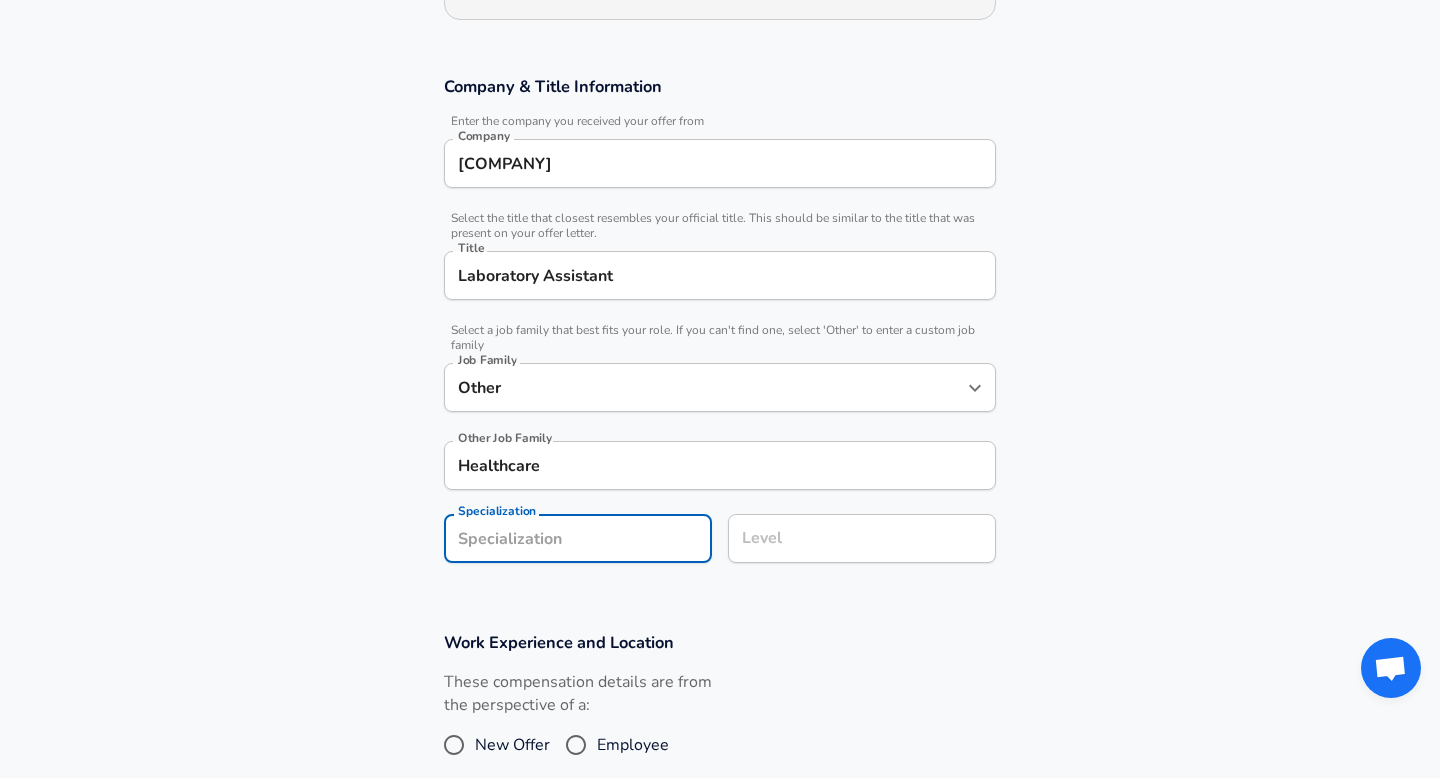 click on "Company & Title Information   Enter the company you received your offer from Company [COMPANY] Company   Select the title that closest resembles your official title. This should be similar to the title that was present on your offer letter. Title Laboratory Assistant Title   Select a job family that best fits your role. If you can't find one, select 'Other' to enter a custom job family Job Family Other Job Family Other Job Family Healthcare Other Job Family Specialization Specialization Level Level" at bounding box center [720, 330] 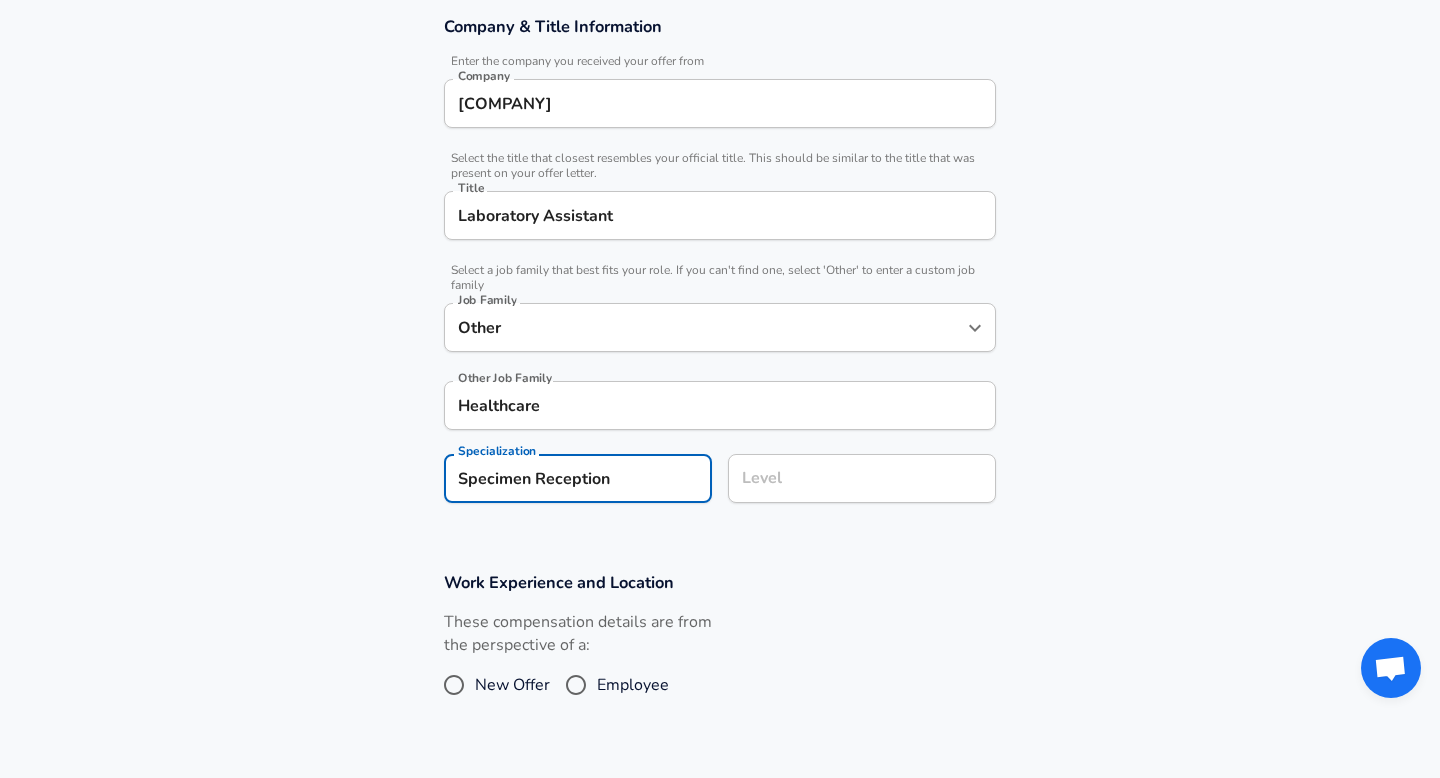 type on "Specimen Reception" 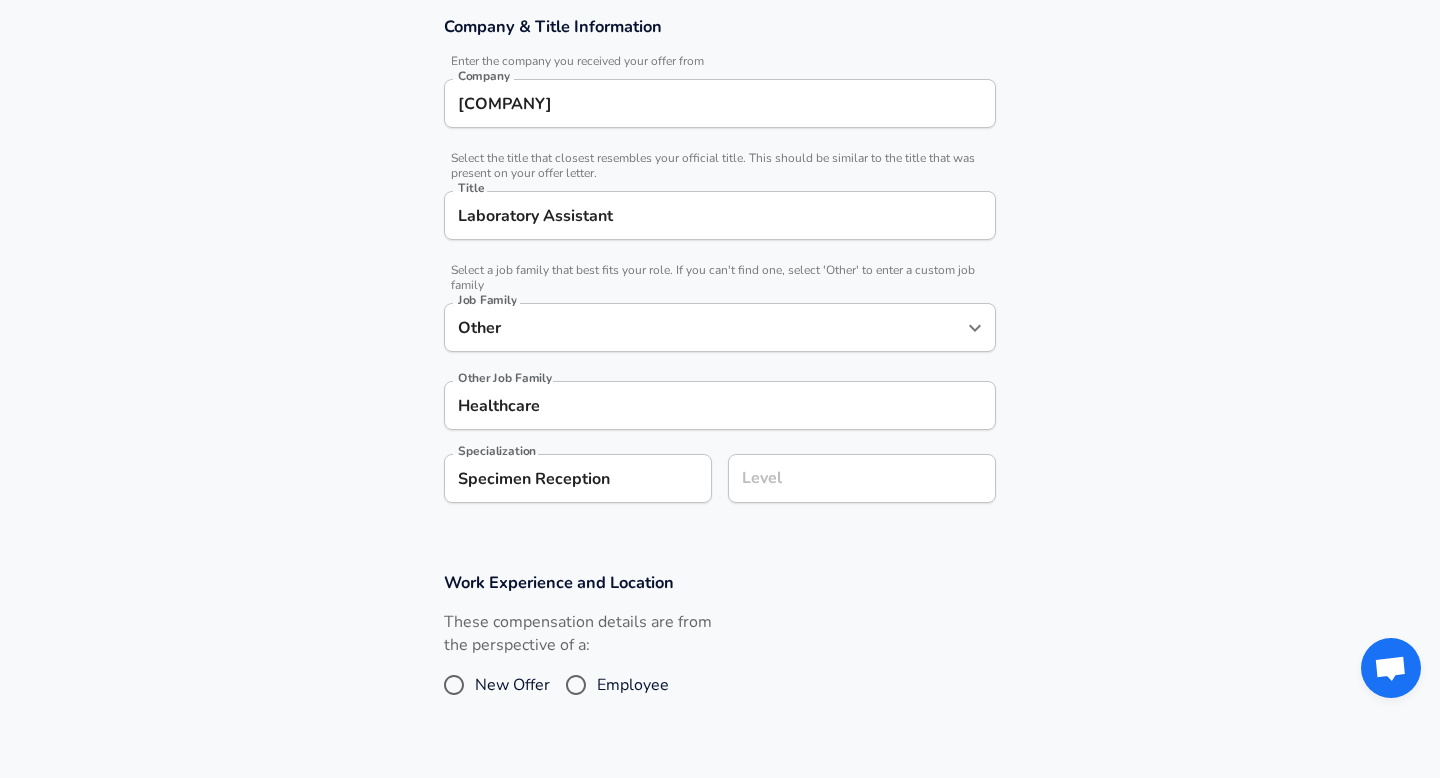 click on "Level" at bounding box center (862, 478) 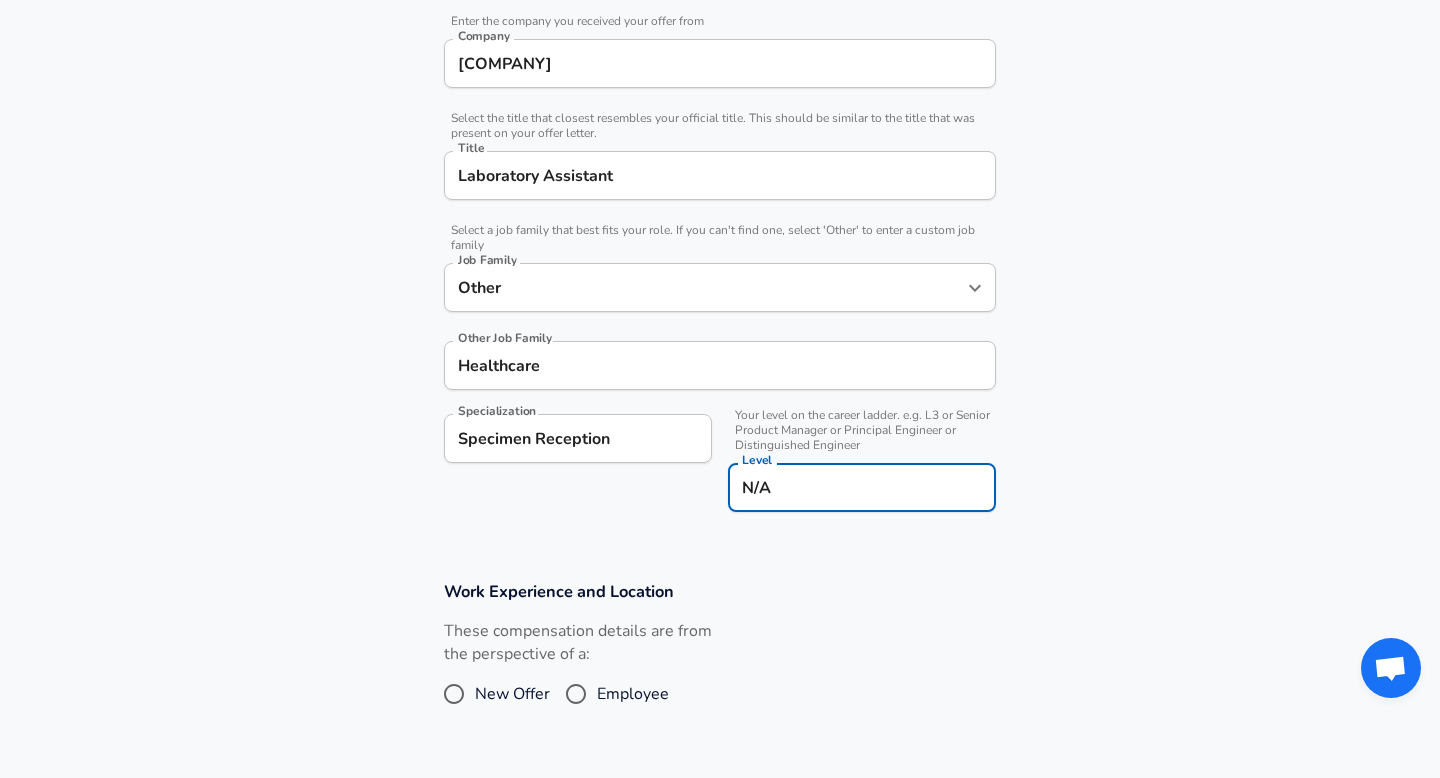 type on "N/A" 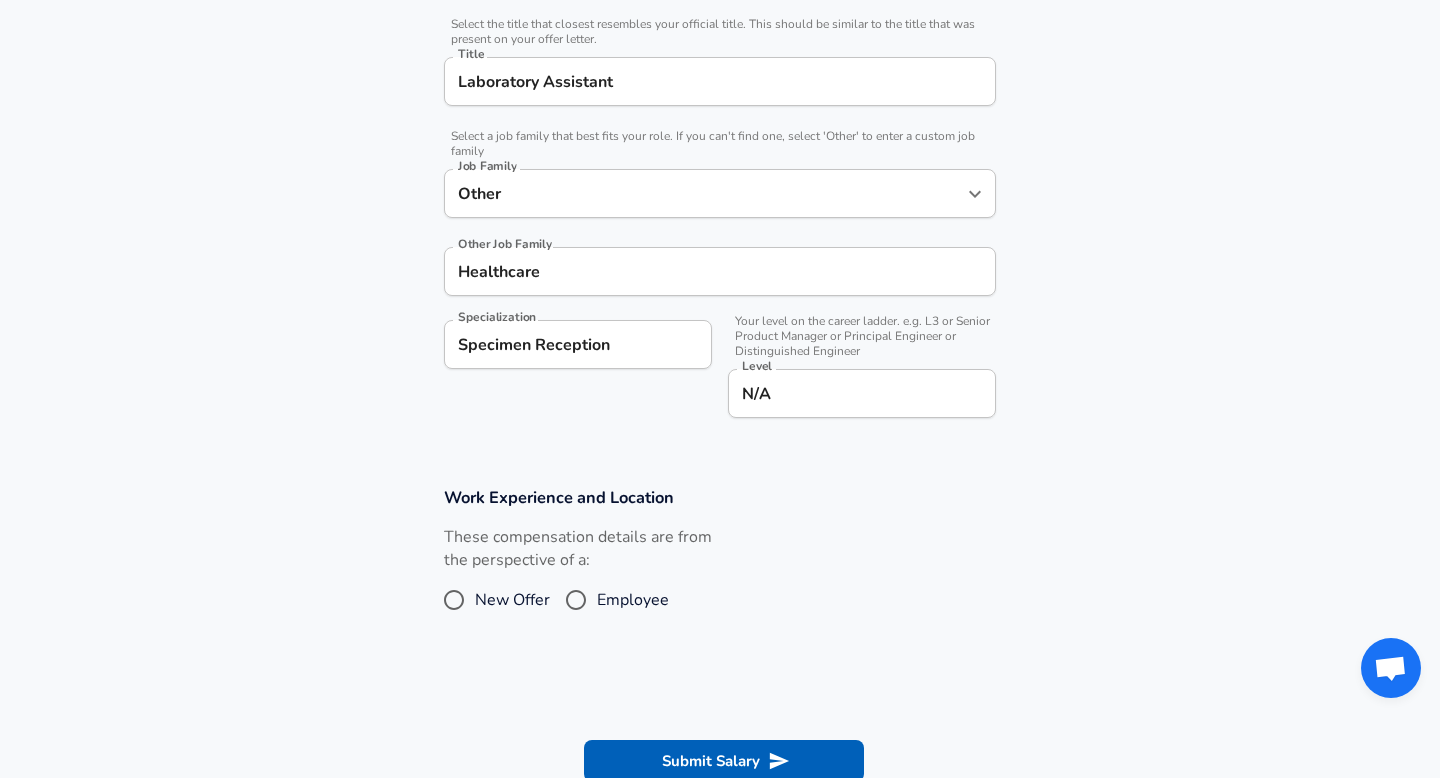 scroll, scrollTop: 633, scrollLeft: 0, axis: vertical 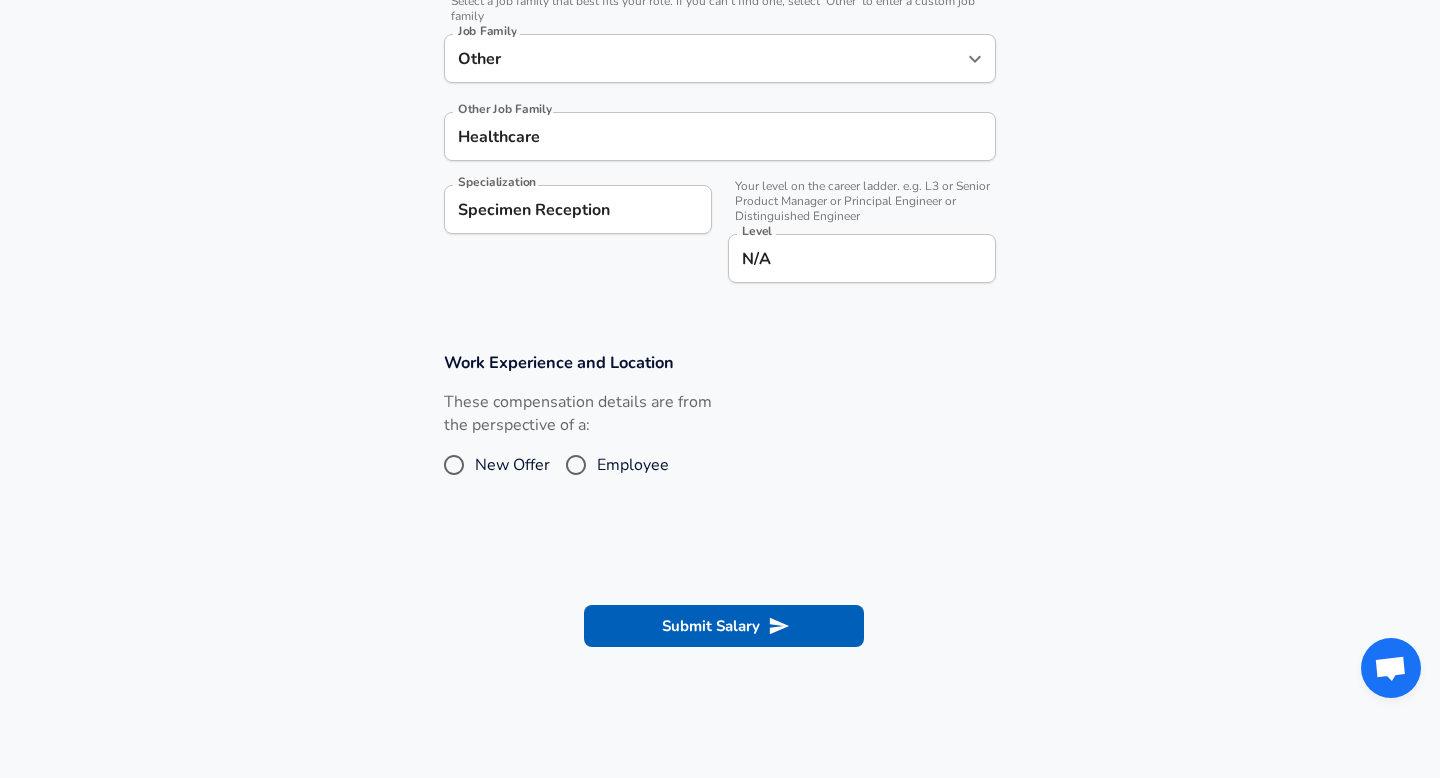 click on "Employee" at bounding box center [633, 465] 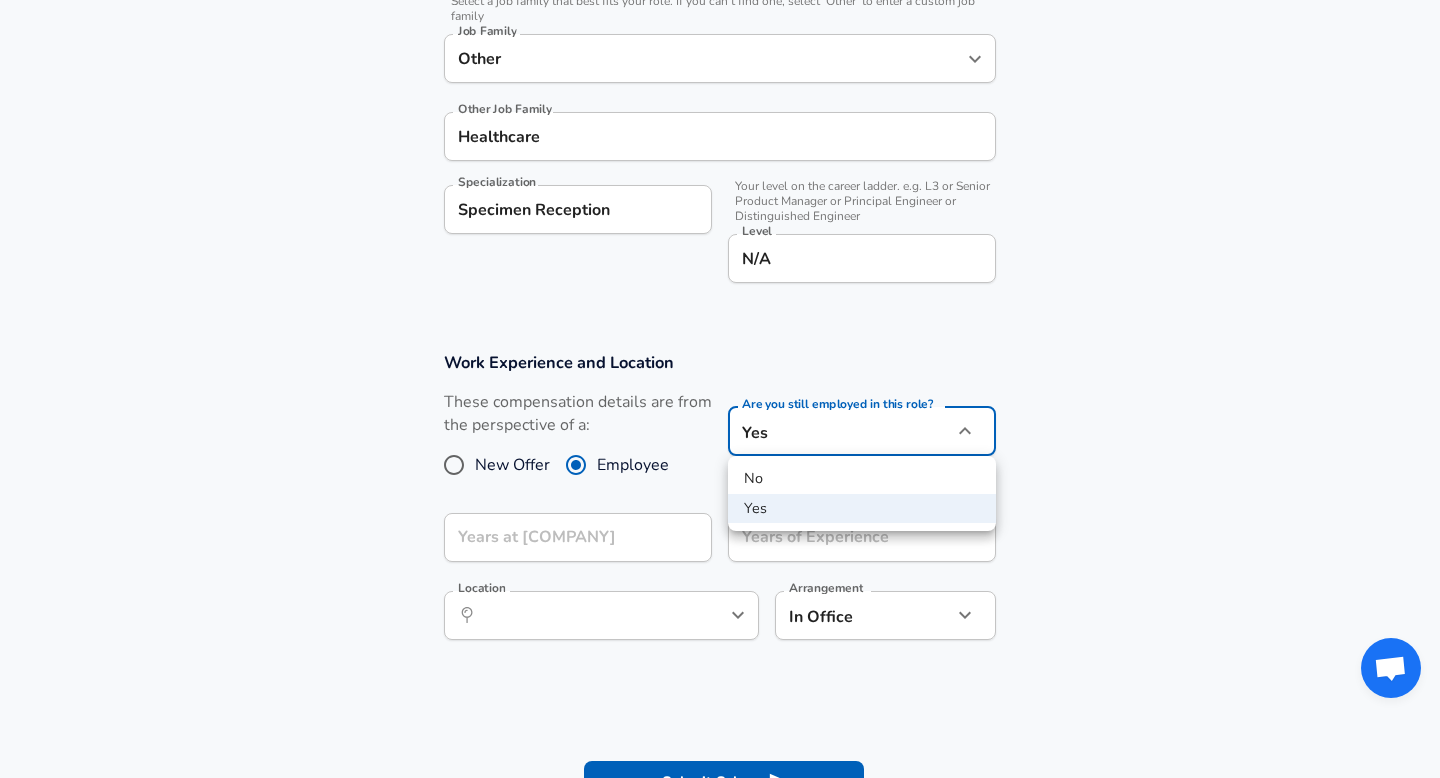 click on "Restart Add Your Salary Upload your offer letter   to verify your submission Enhance Privacy and Anonymity No Automatically hides specific fields until there are enough submissions to safely display the full details.   More Details Based on your submission and the data points that we have already collected, we will automatically hide and anonymize specific fields if there aren't enough data points to remain sufficiently anonymous. Company & Title Information   Enter the company you received your offer from Company [COMPANY] Company   Select the title that closest resembles your official title. This should be similar to the title that was present on your offer letter. Title Laboratory Assistant Title   Select a job family that best fits your role. If you can't find one, select 'Other' to enter a custom job family Job Family Other Job Family Other Job Family Healthcare Other Job Family Specialization Specimen Reception Specialization   Level N/A Level Work Experience and Location New Offer Yes" at bounding box center (720, -244) 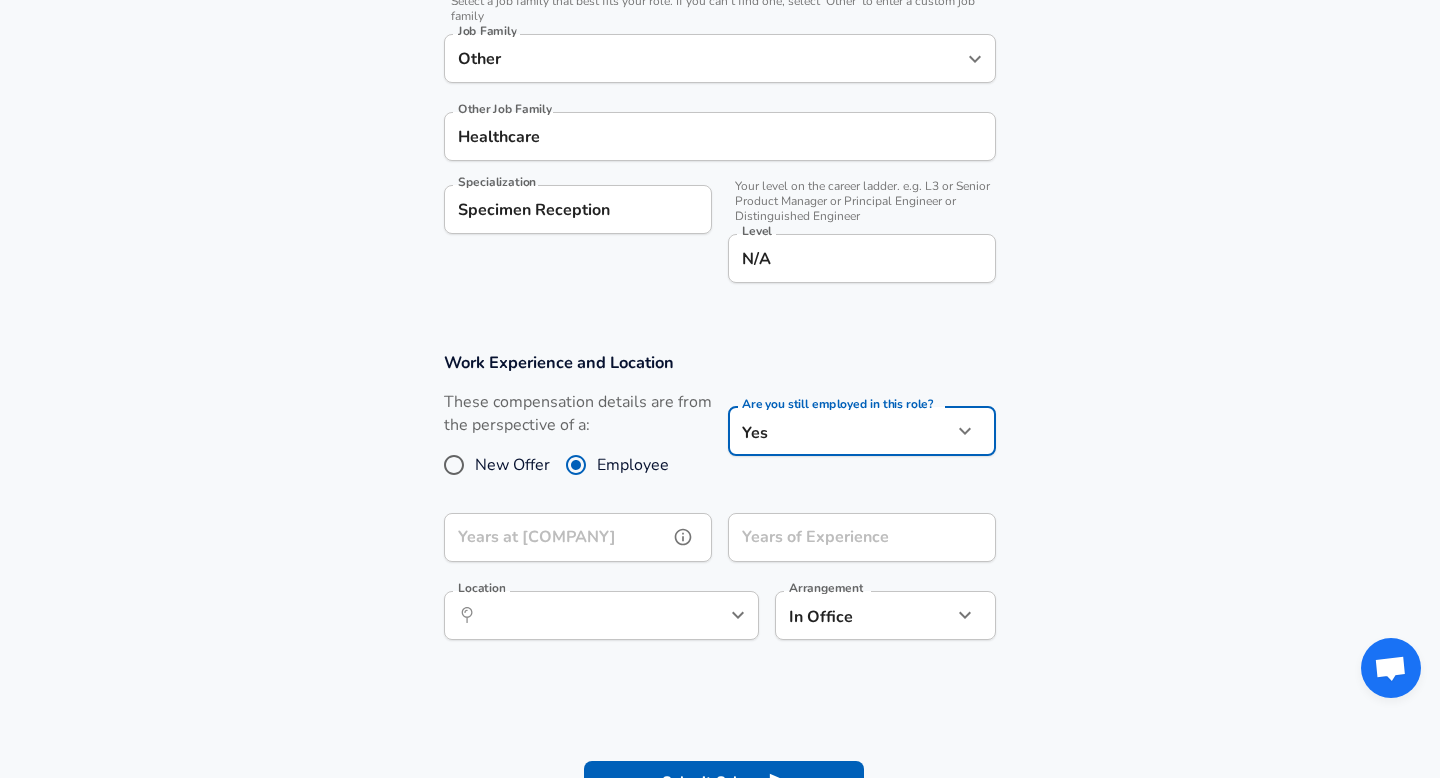 click on "Years at [COMPANY]" at bounding box center [556, 537] 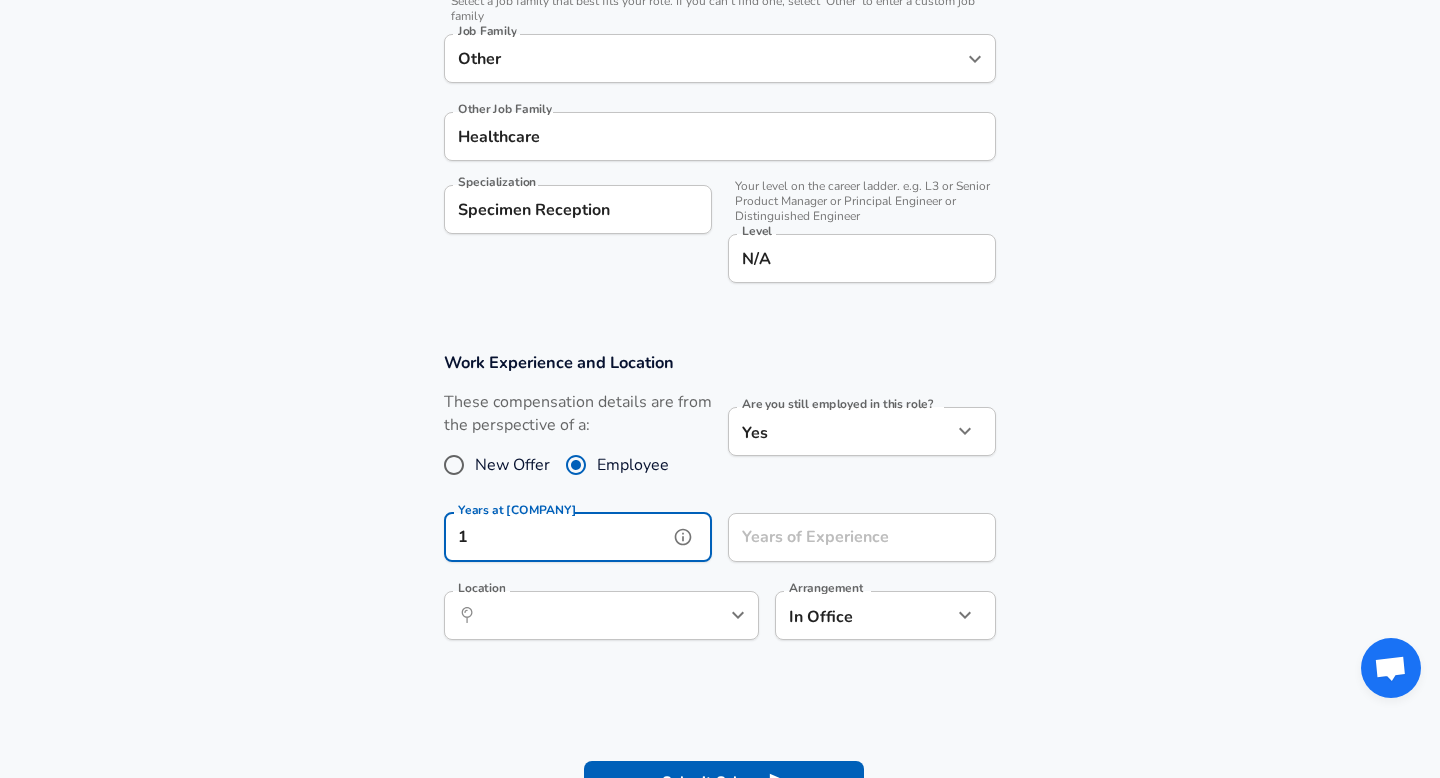 type on "1" 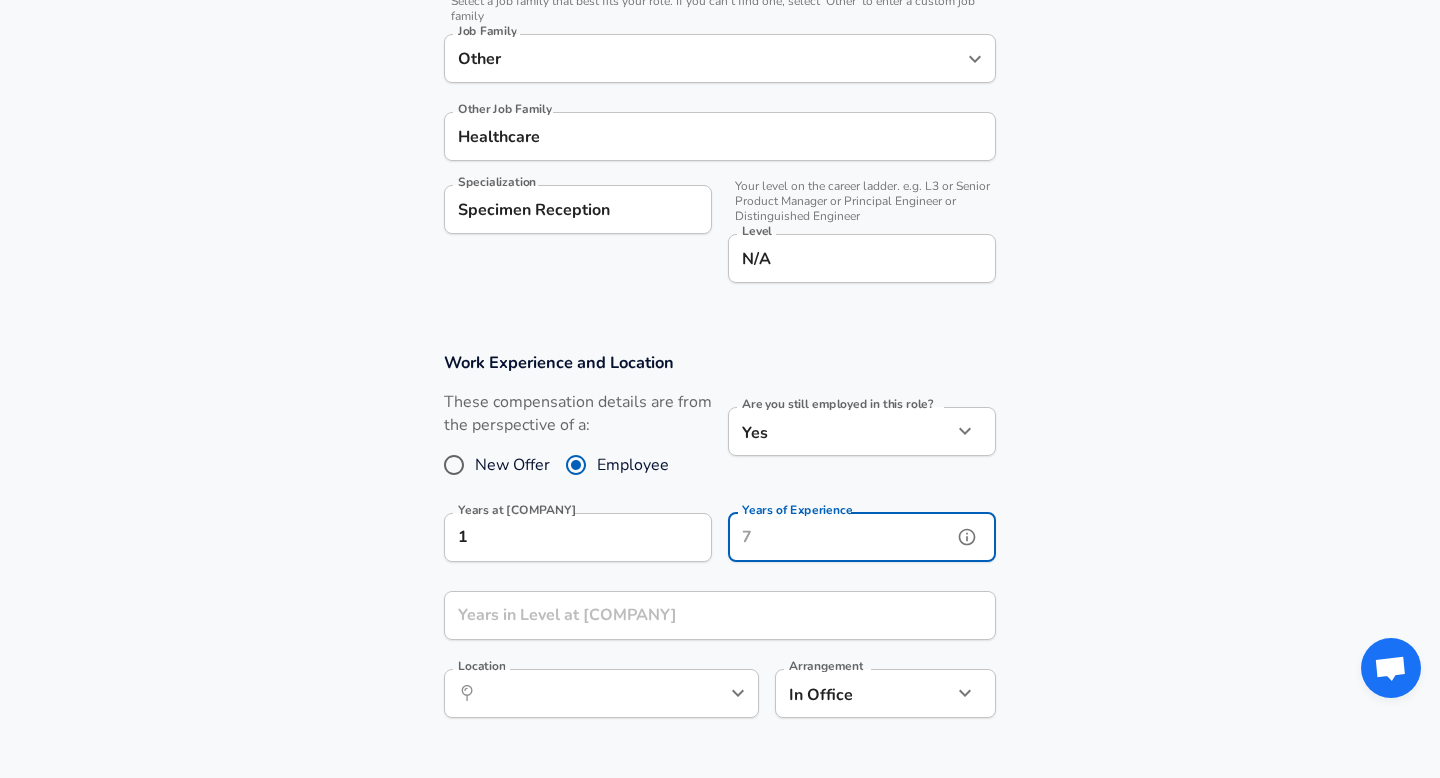 click on "Years of Experience" at bounding box center [840, 537] 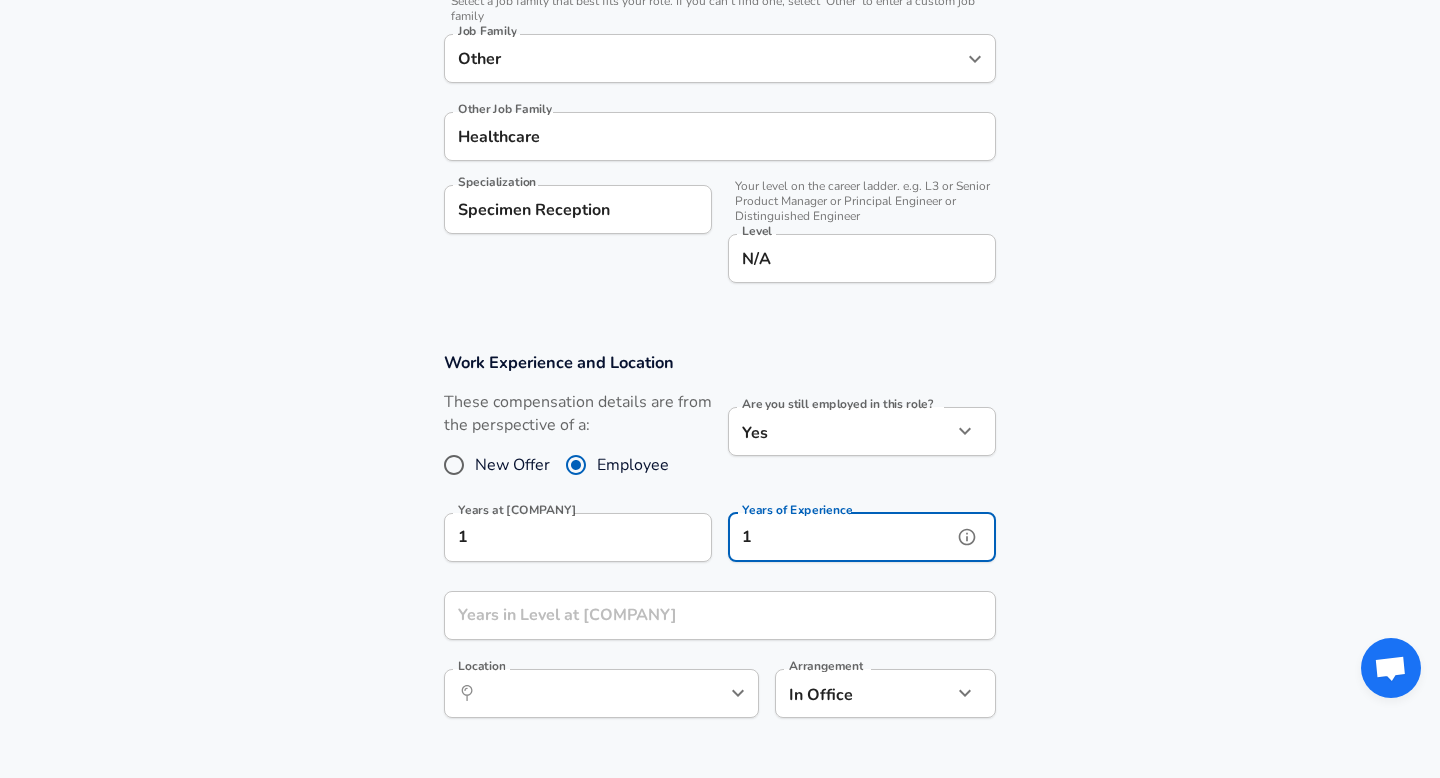 type on "1" 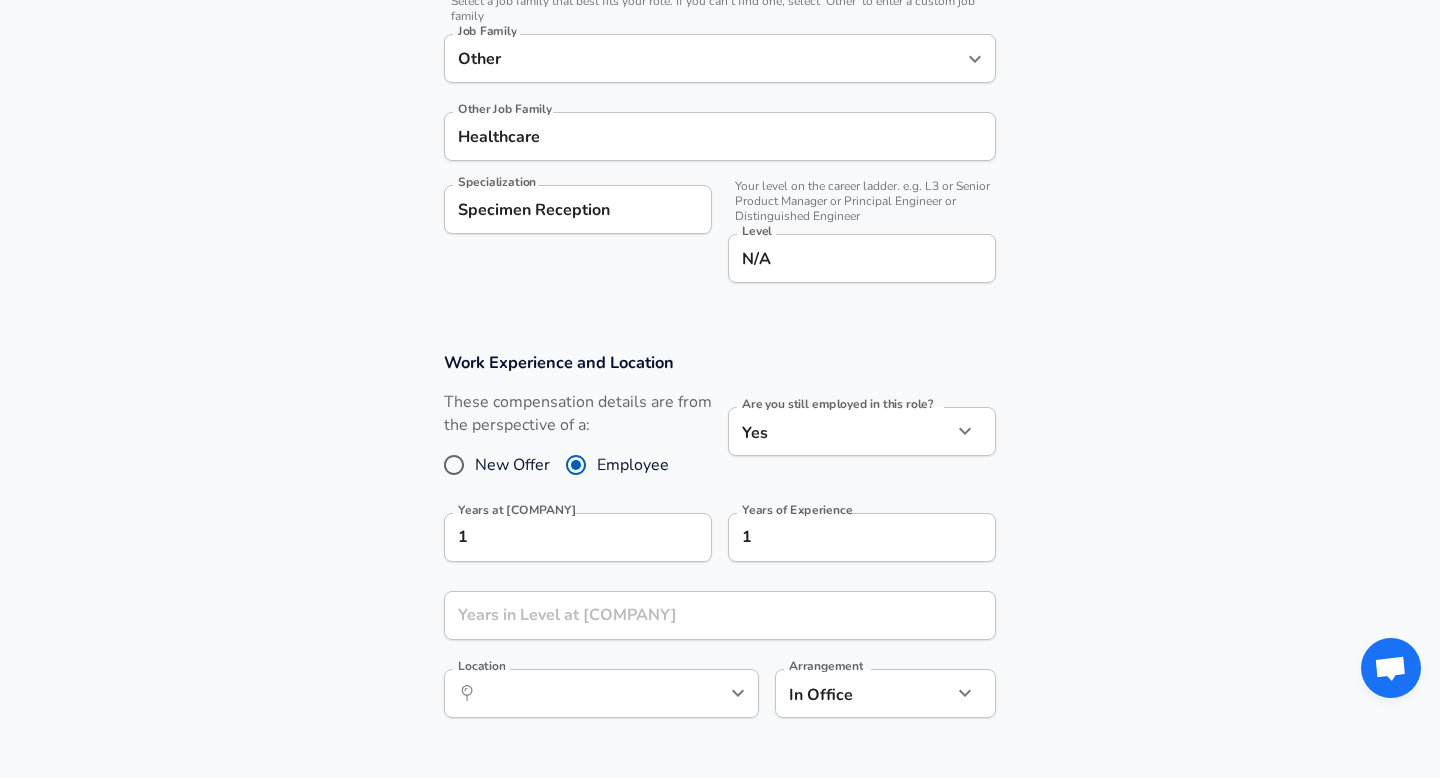 click on "Work Experience and Location These compensation details are from the perspective of a: New Offer Employee Are you still employed in this role? Yes yes Are you still employed in this role? Years at [COMPANY] 1 Years at [COMPANY] Years of Experience 1 Years of Experience Years in Level at [COMPANY] Years in Level at [COMPANY] Location ​ Location Arrangement In Office office Arrangement" at bounding box center [720, 541] 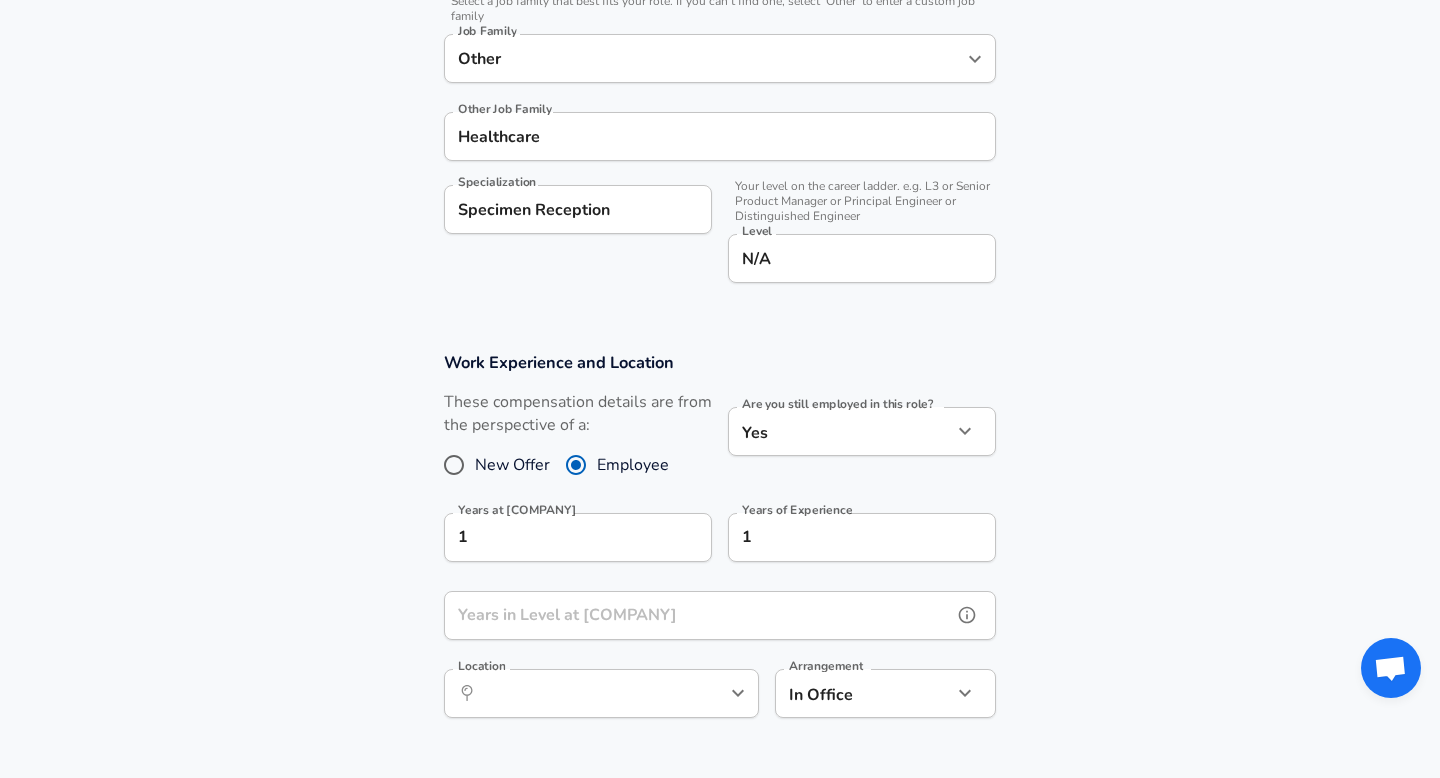 click on "Years in Level at [COMPANY]" at bounding box center [698, 615] 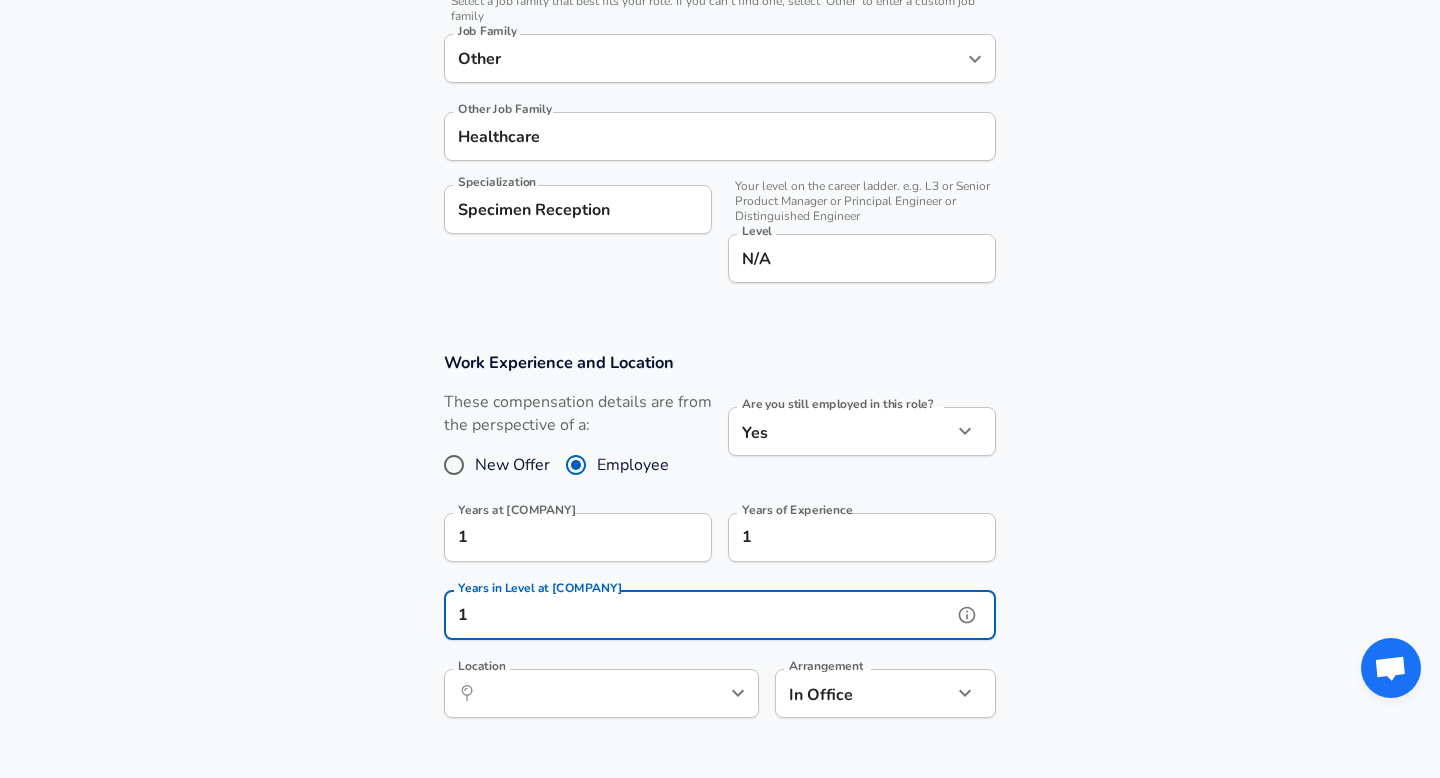 type on "1" 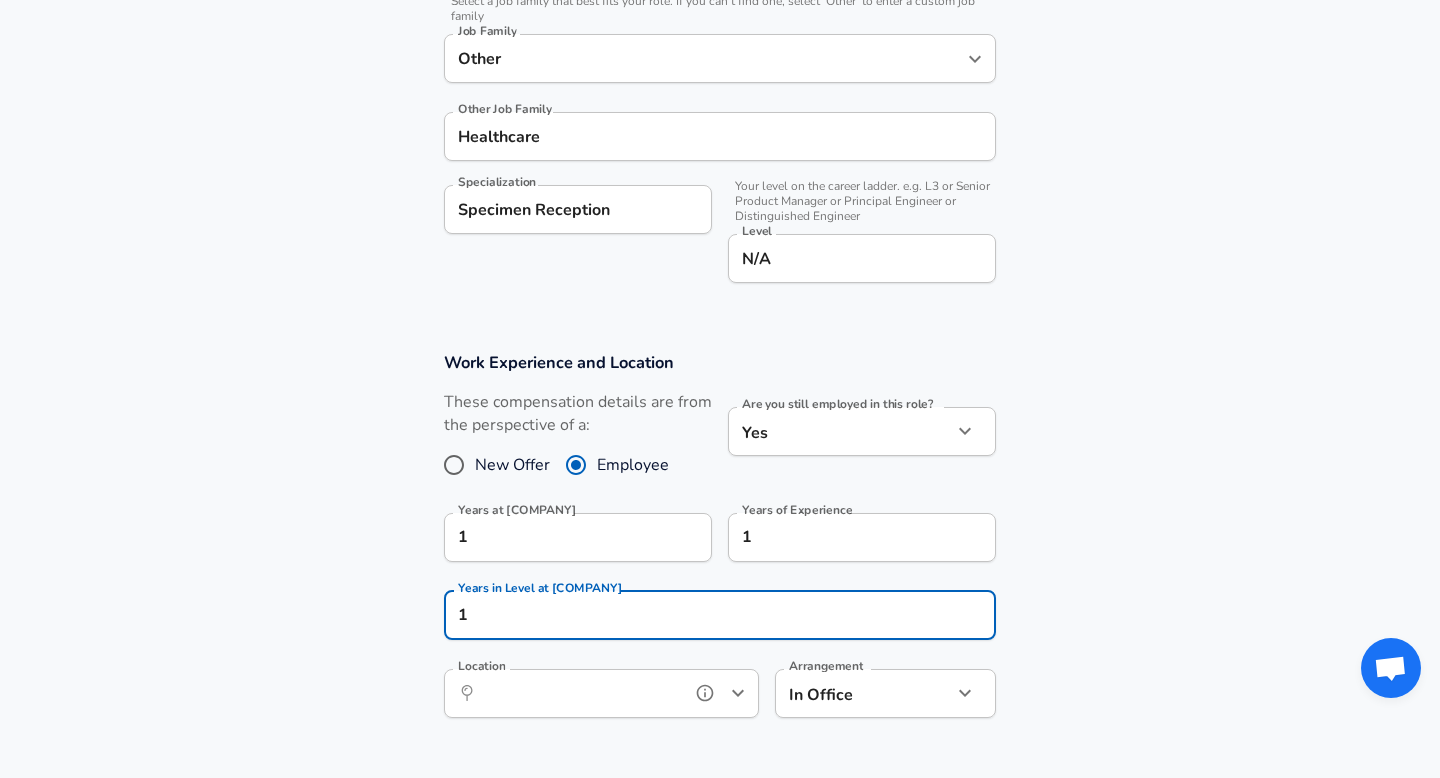 click on "Location" at bounding box center (579, 693) 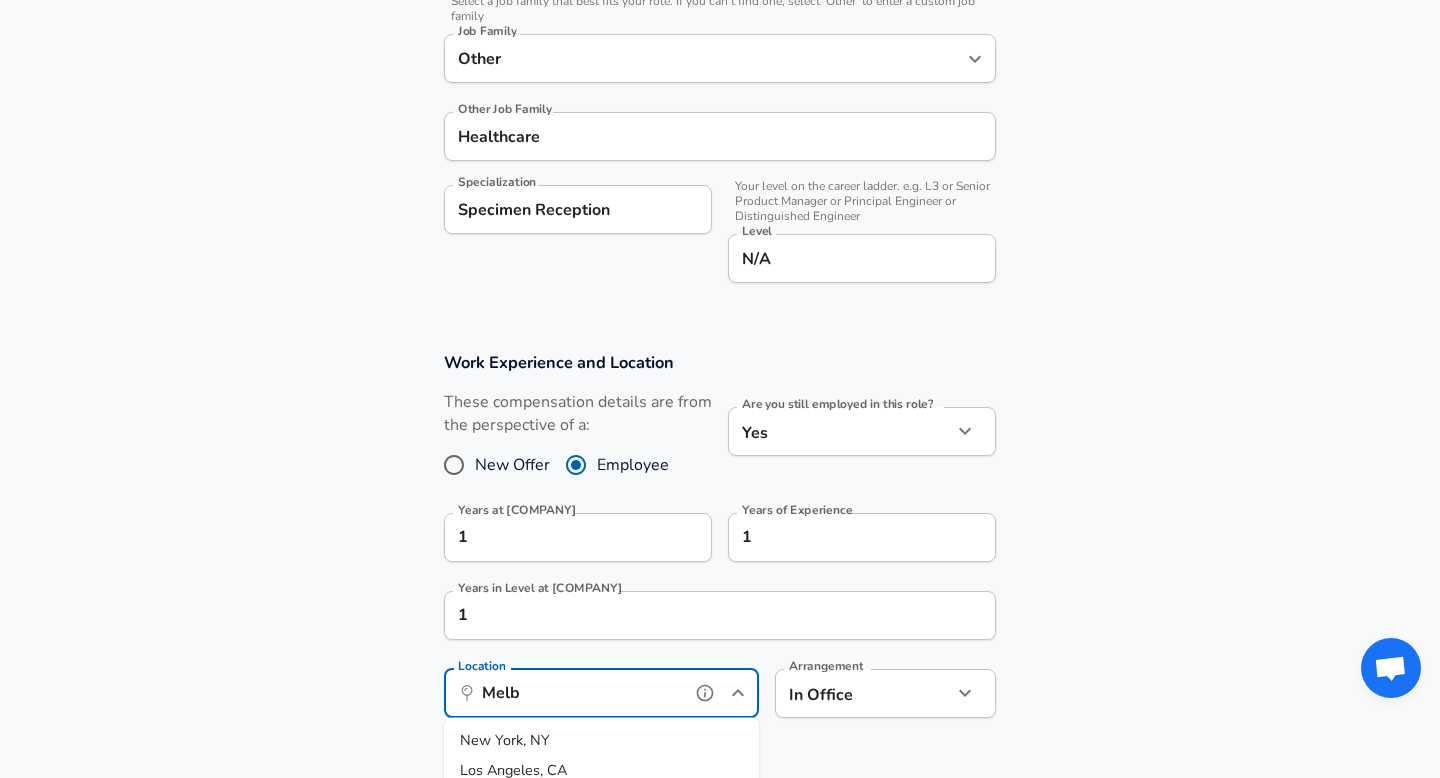 scroll, scrollTop: 0, scrollLeft: 0, axis: both 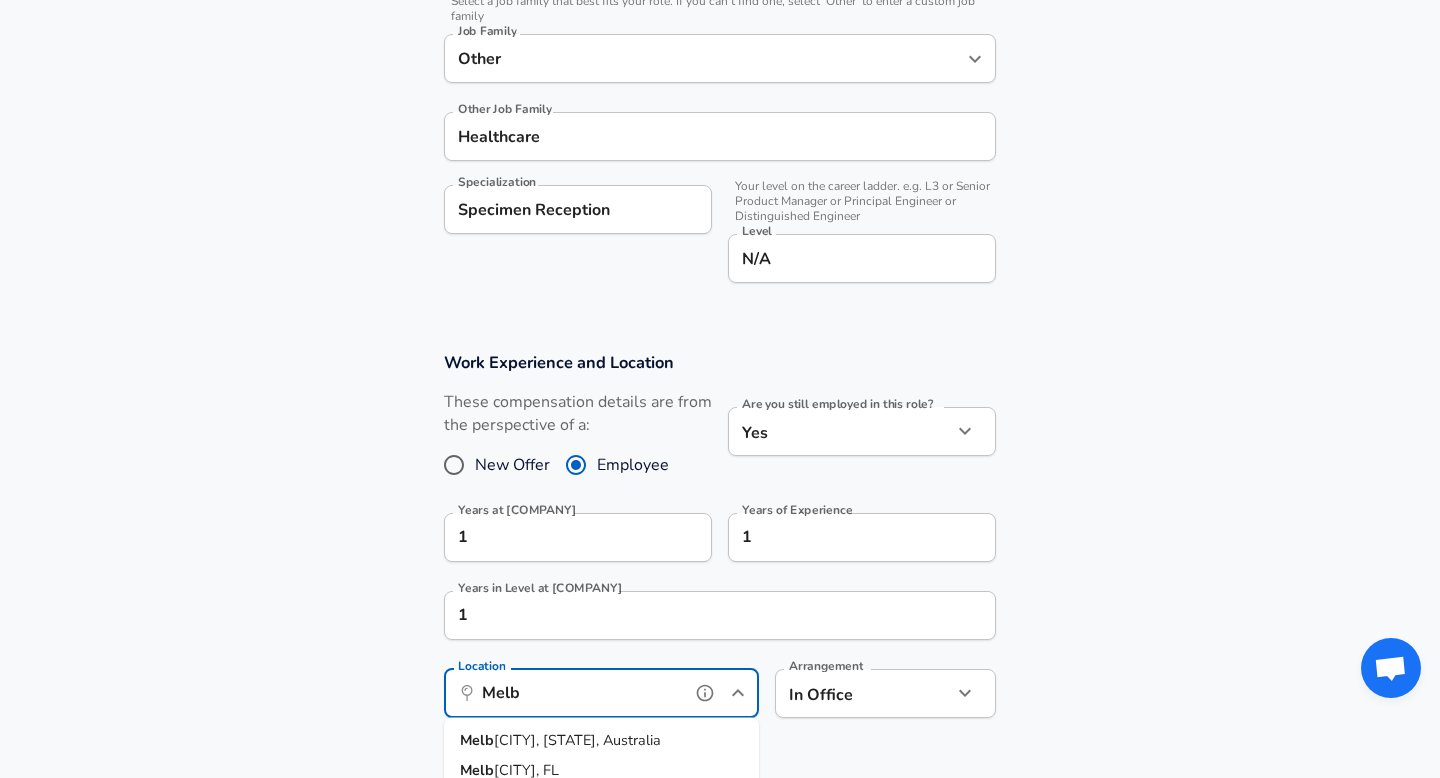 drag, startPoint x: 619, startPoint y: 730, endPoint x: 696, endPoint y: 715, distance: 78.44743 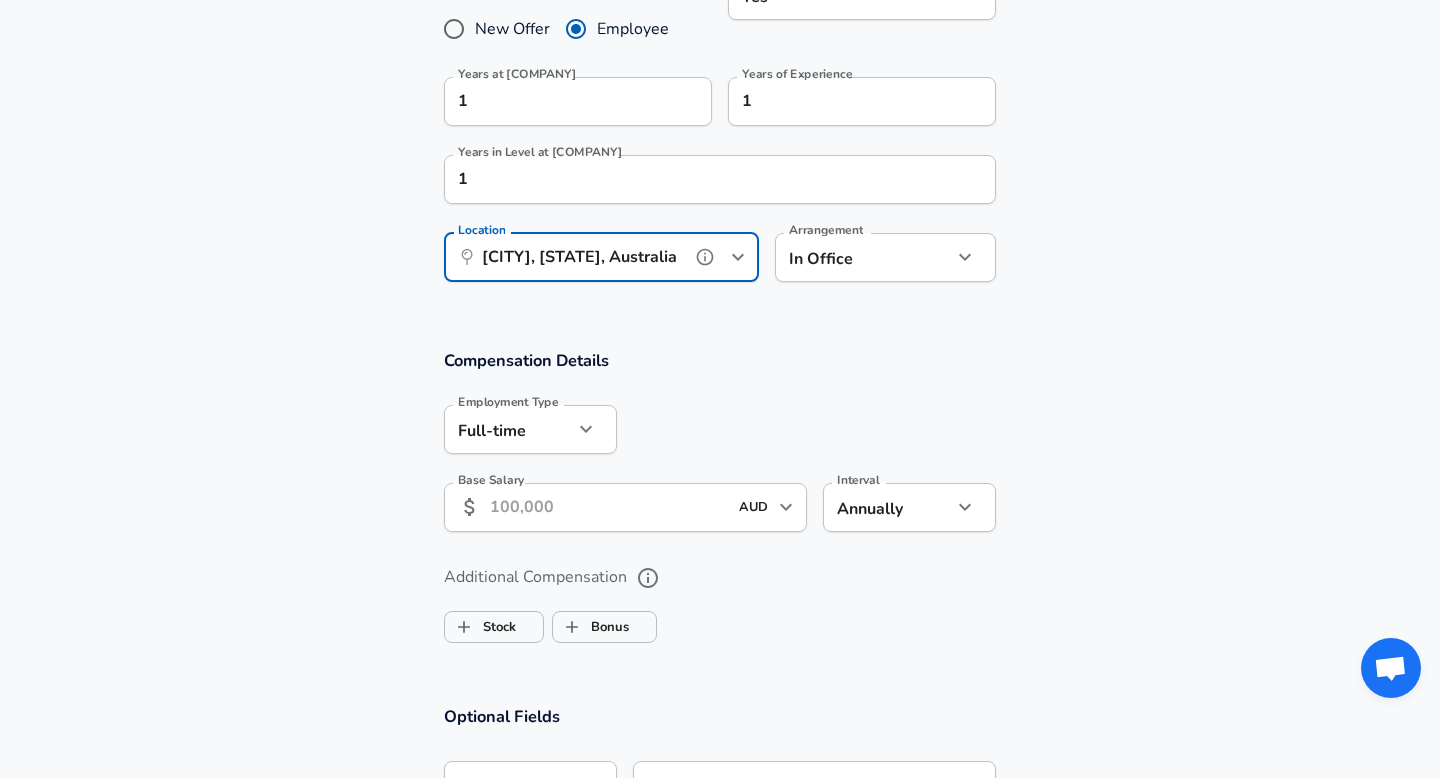 scroll, scrollTop: 1070, scrollLeft: 0, axis: vertical 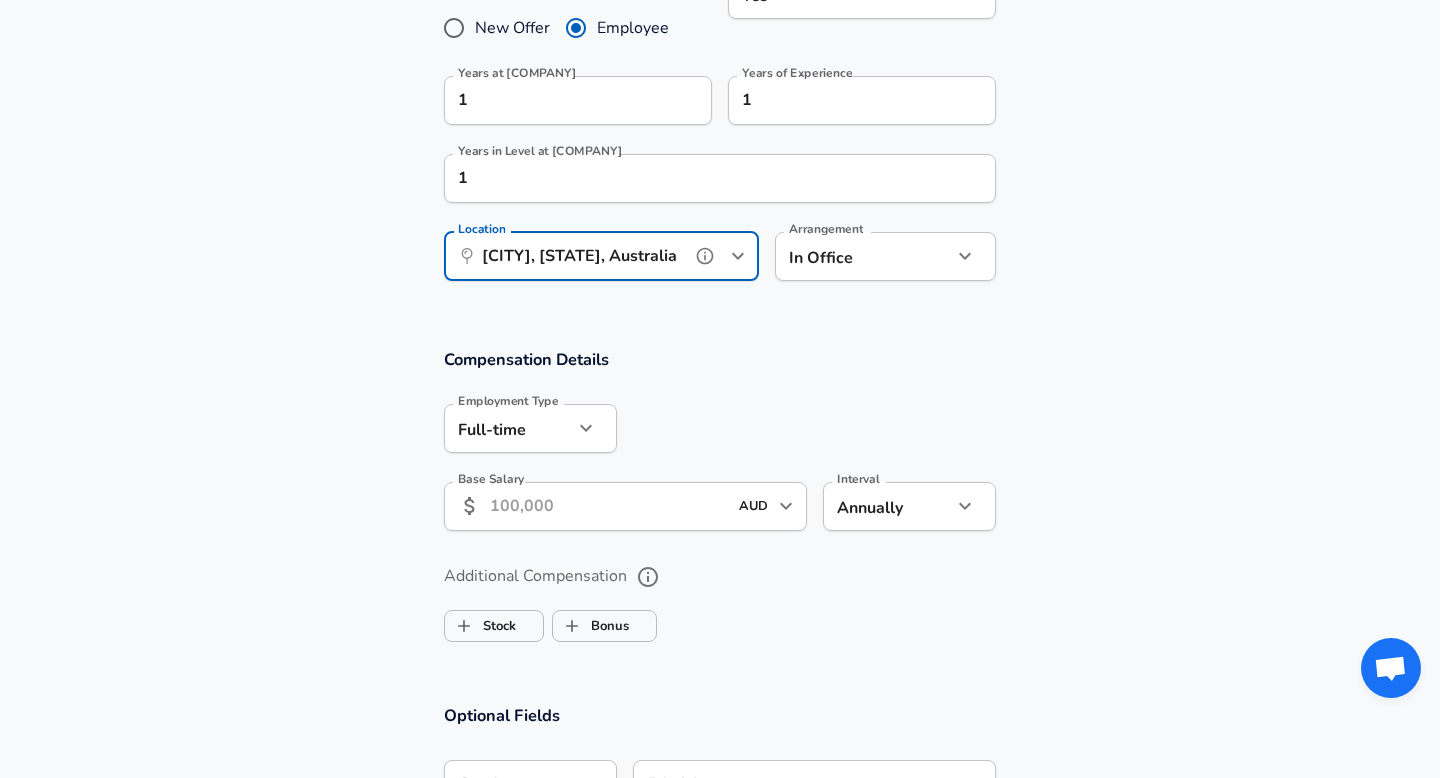 type on "[CITY], [STATE], Australia" 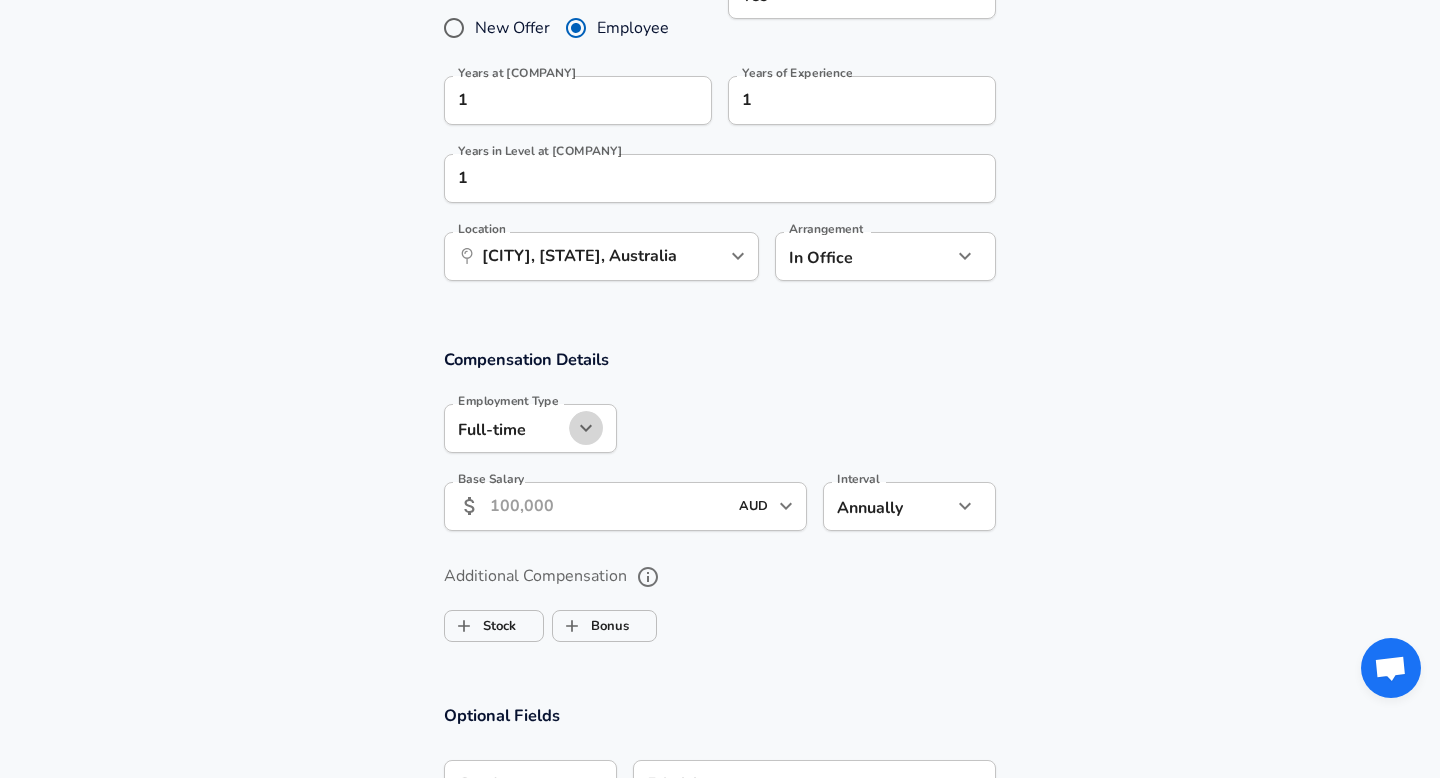 click at bounding box center (586, 428) 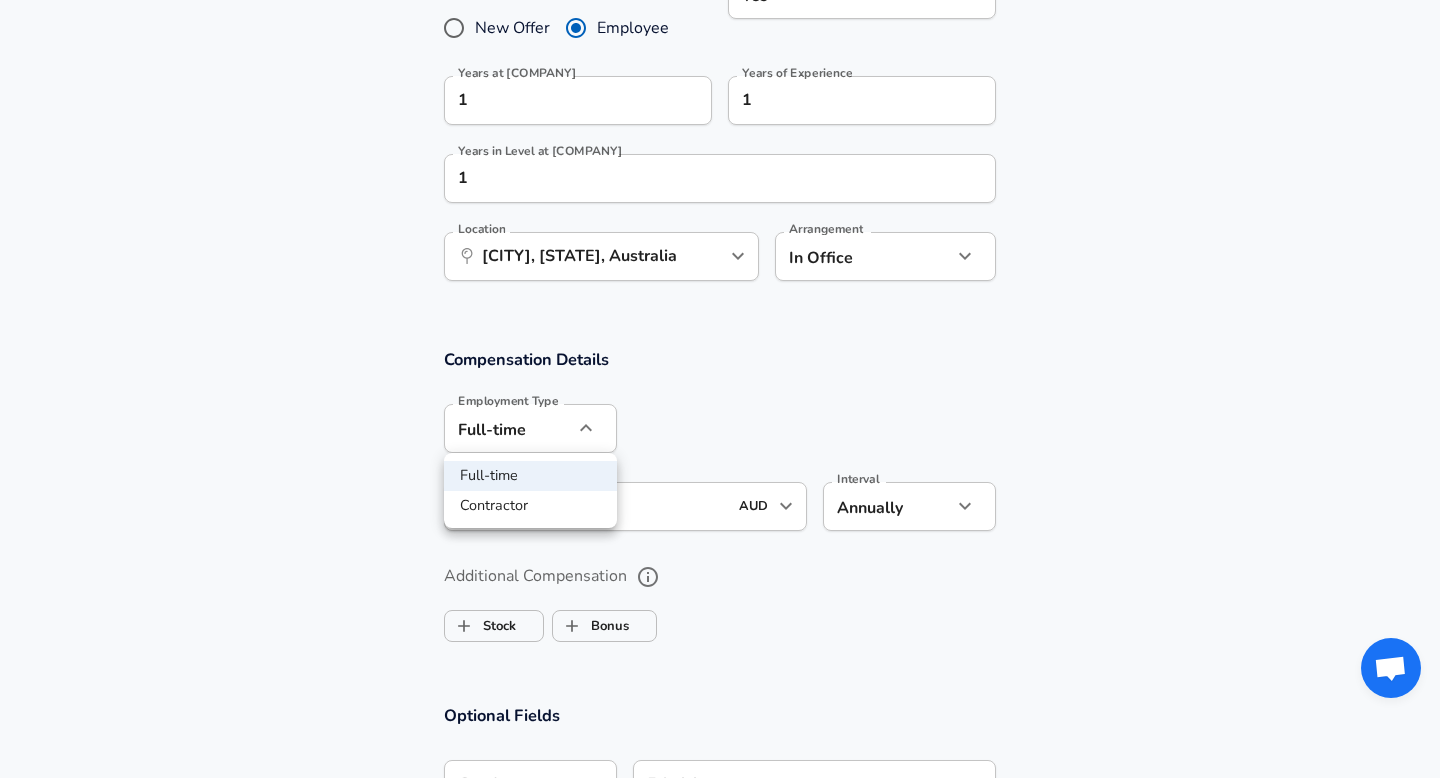 click at bounding box center (720, 389) 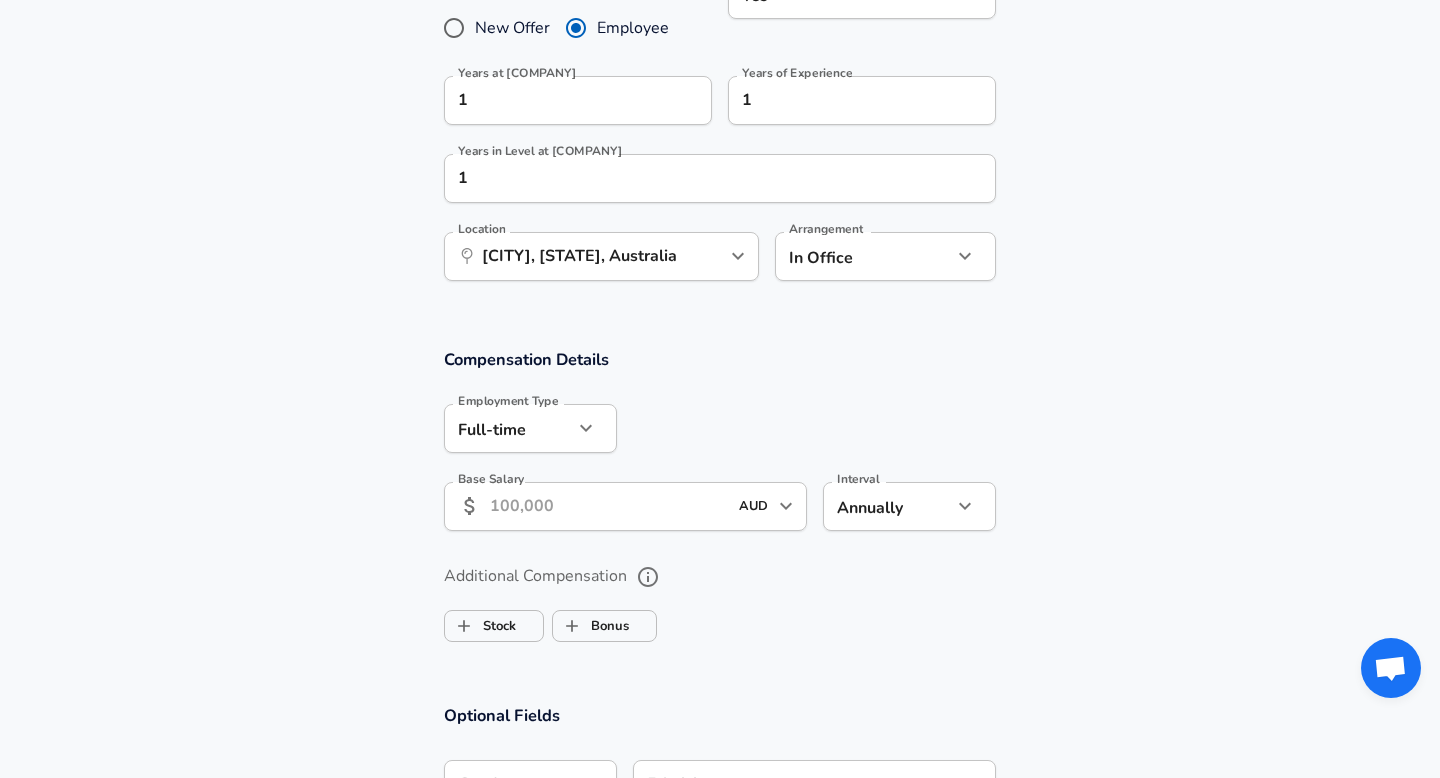 click on "Restart Add Your Salary Upload your offer letter   to verify your submission Enhance Privacy and Anonymity No Automatically hides specific fields until there are enough submissions to safely display the full details.   More Details Based on your submission and the data points that we have already collected, we will automatically hide and anonymize specific fields if there aren't enough data points to remain sufficiently anonymous. Company & Title Information   Enter the company you received your offer from Company [COMPANY] Company   Select the title that closest resembles your official title. This should be similar to the title that was present on your offer letter. Title Laboratory Assistant Title   Select a job family that best fits your role. If you can't find one, select 'Other' to enter a custom job family Job Family Other Job Family Other Job Family Healthcare Other Job Family Specialization Specimen Reception Specialization   Level N/A Level Work Experience and Location New Offer Yes 1" at bounding box center [720, -681] 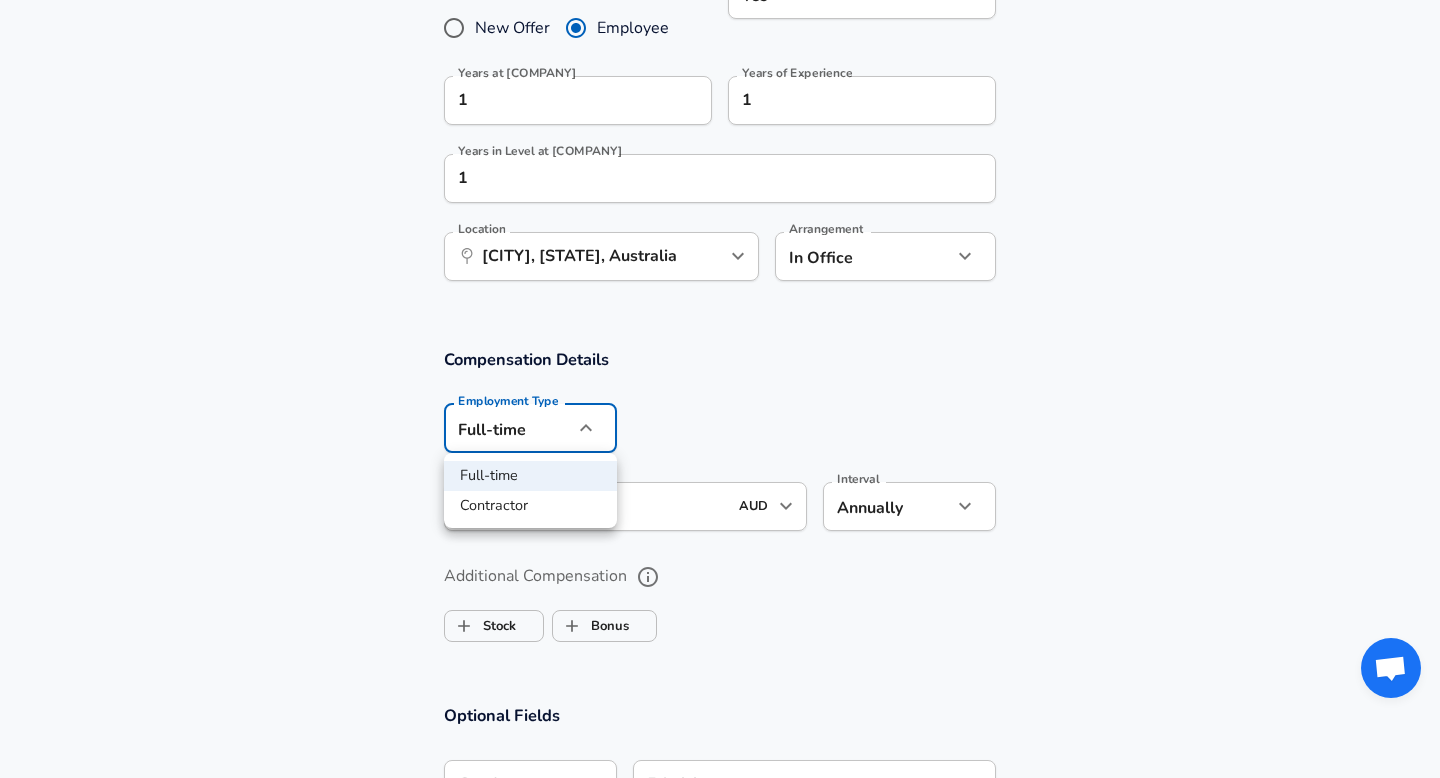 click on "Contractor" at bounding box center [530, 506] 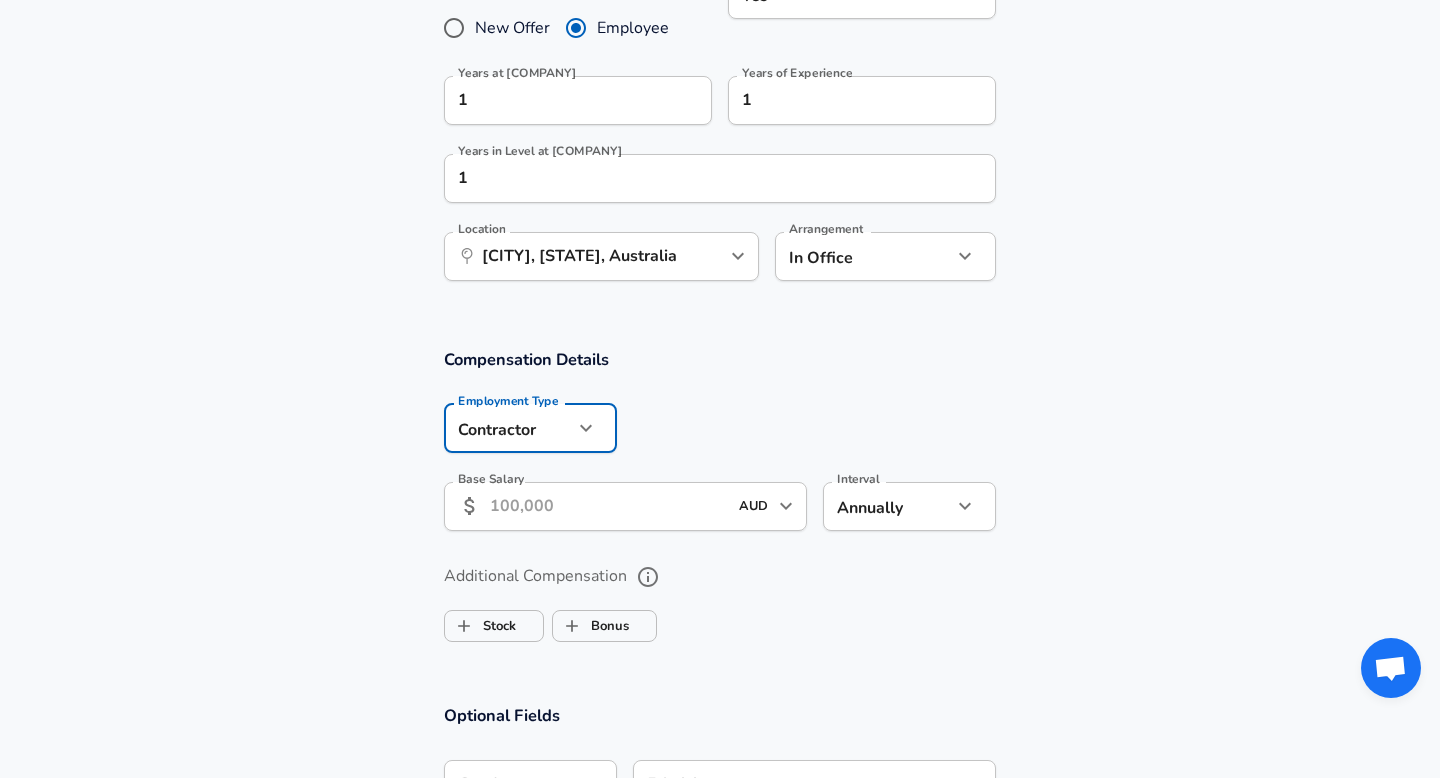 click on "Restart Add Your Salary Upload your offer letter   to verify your submission Enhance Privacy and Anonymity No Automatically hides specific fields until there are enough submissions to safely display the full details.   More Details Based on your submission and the data points that we have already collected, we will automatically hide and anonymize specific fields if there aren't enough data points to remain sufficiently anonymous. Company & Title Information   Enter the company you received your offer from Company [COMPANY] Company   Select the title that closest resembles your official title. This should be similar to the title that was present on your offer letter. Title Laboratory Assistant Title   Select a job family that best fits your role. If you can't find one, select 'Other' to enter a custom job family Job Family Other Job Family Other Job Family Healthcare Other Job Family Specialization Specimen Reception Specialization   Level N/A Level Work Experience and Location New Offer Yes 1" at bounding box center [720, -681] 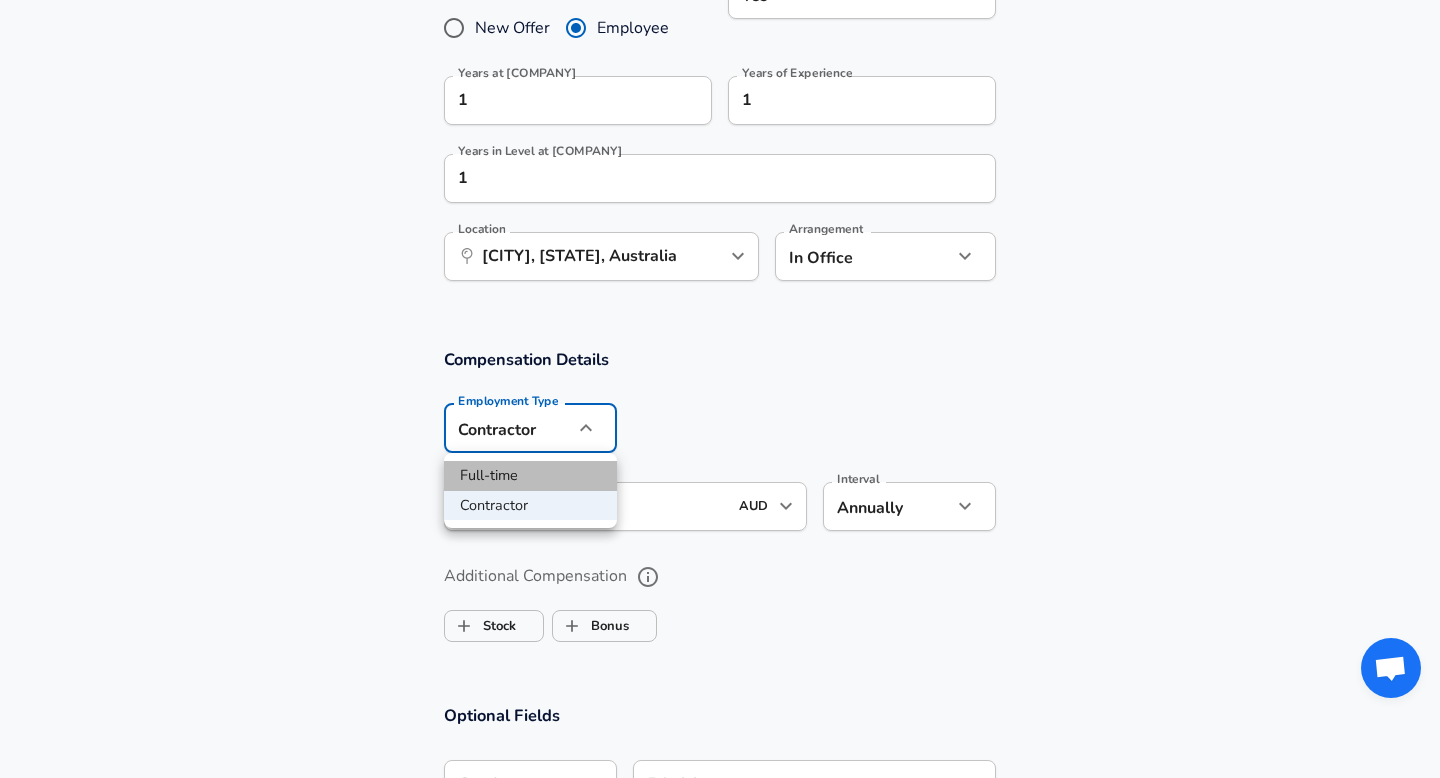 click on "Full-time" at bounding box center [530, 476] 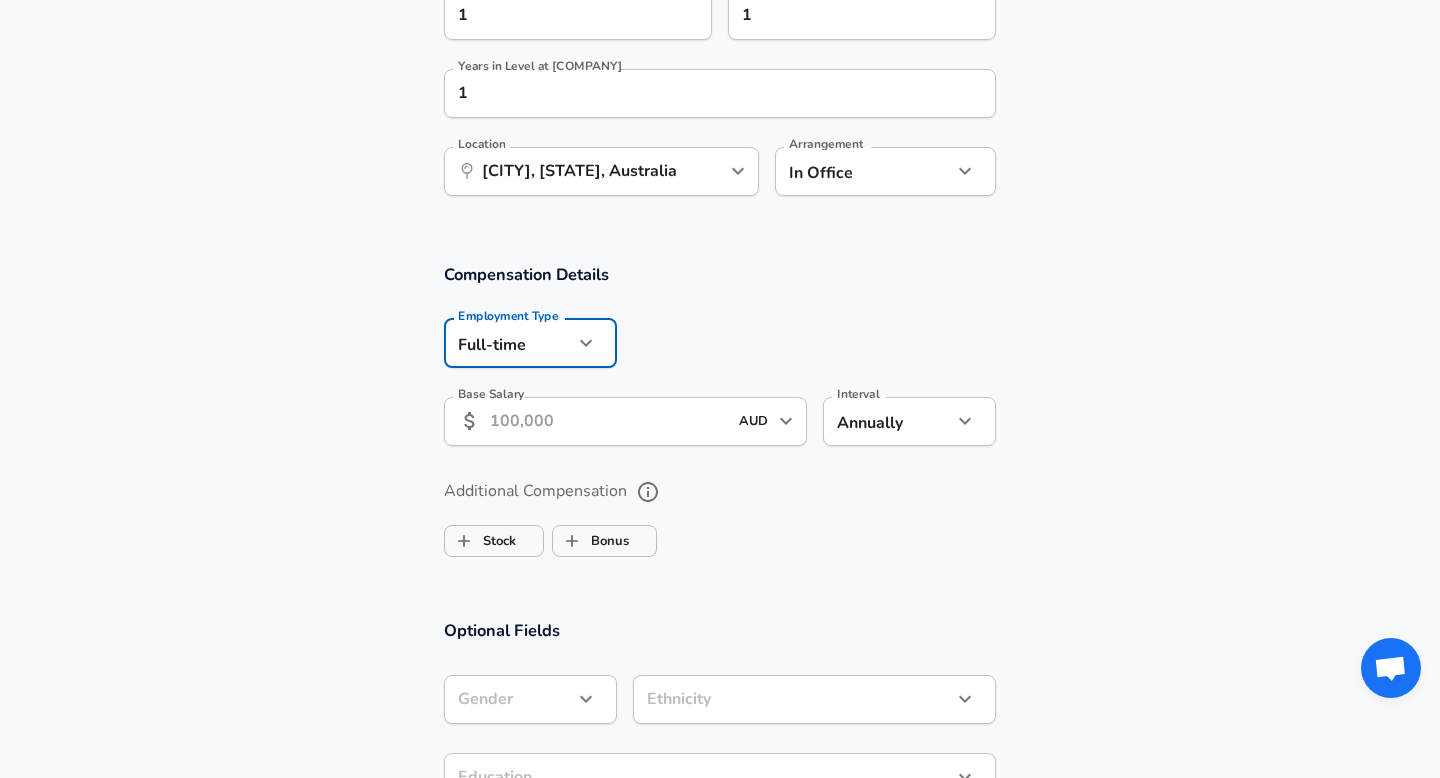 scroll, scrollTop: 1160, scrollLeft: 0, axis: vertical 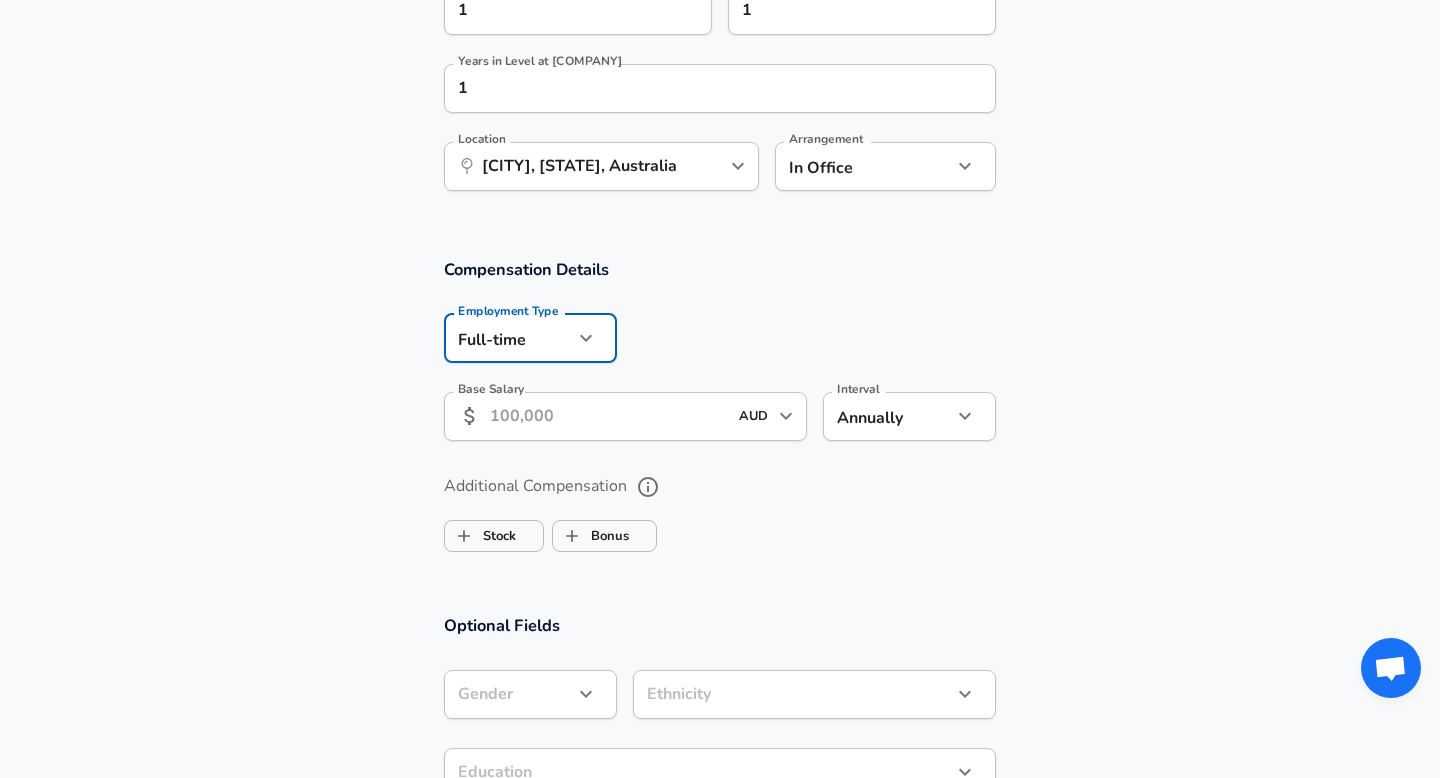 click 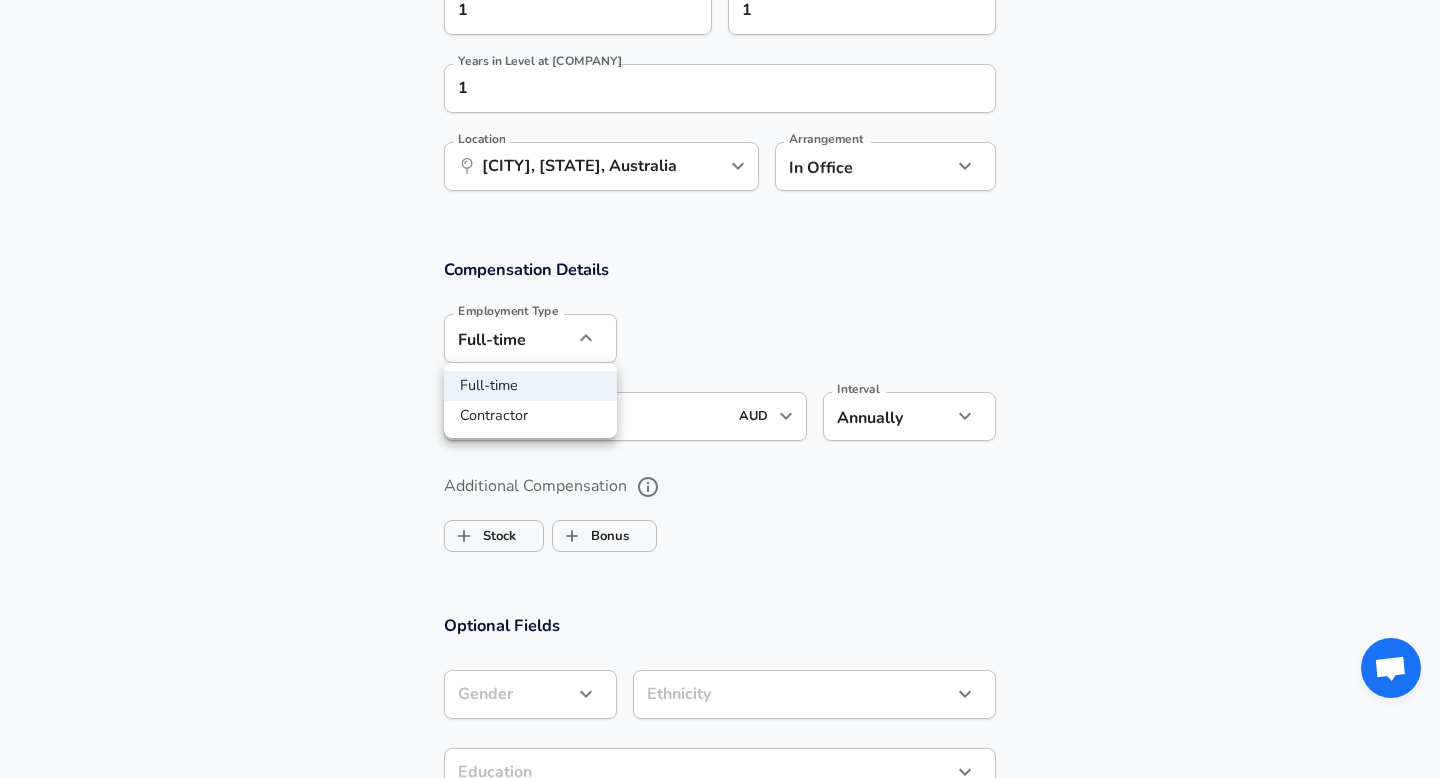 click on "Contractor" at bounding box center (530, 416) 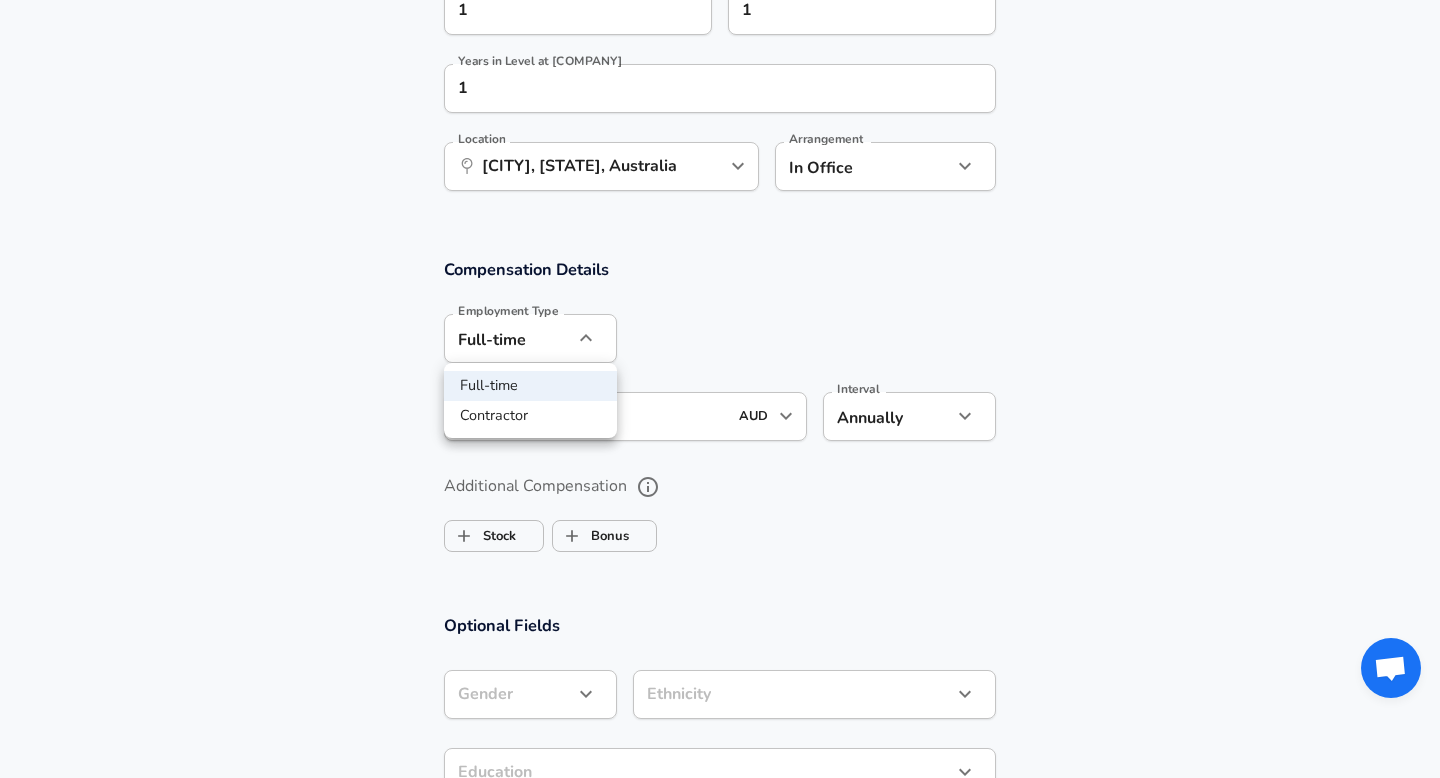 type on "contract" 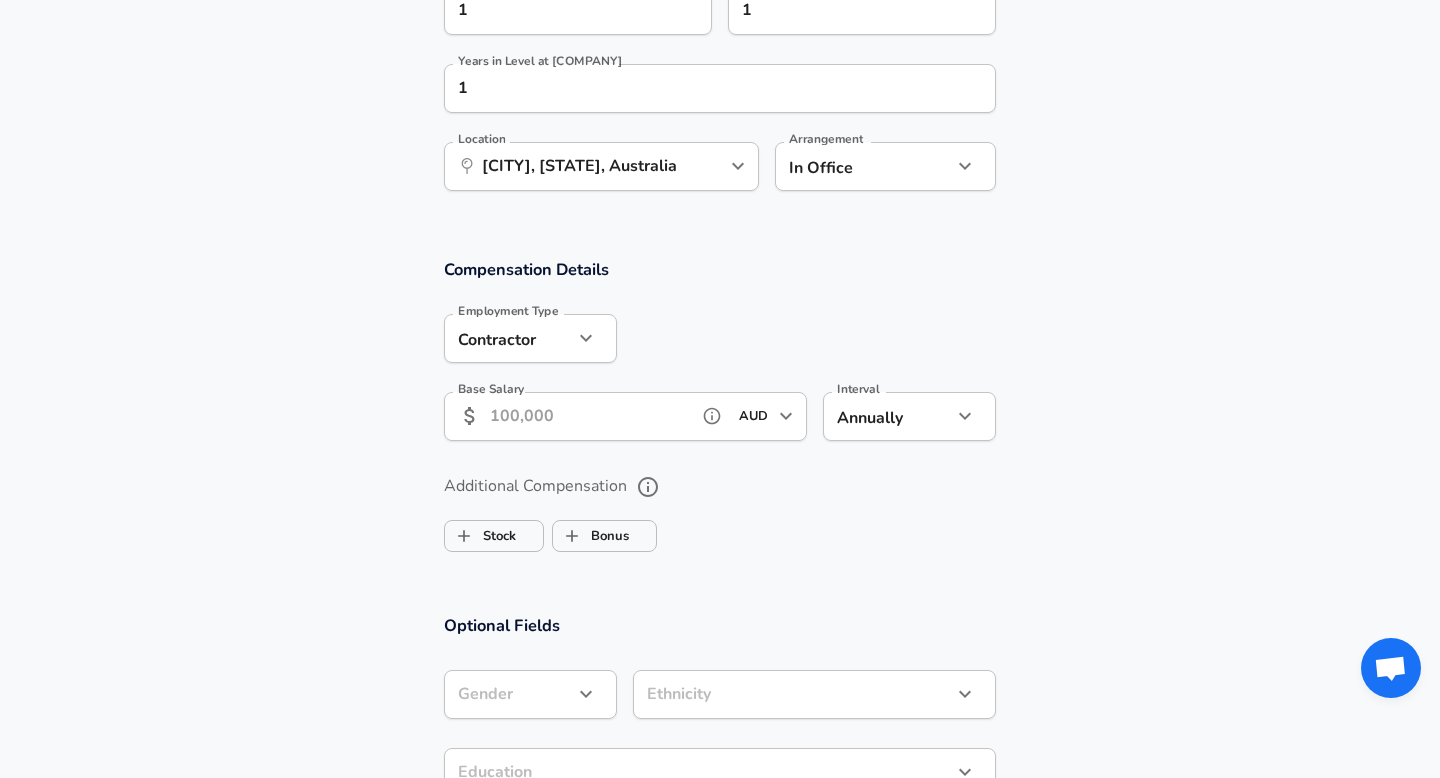 click on "Base Salary" at bounding box center (589, 416) 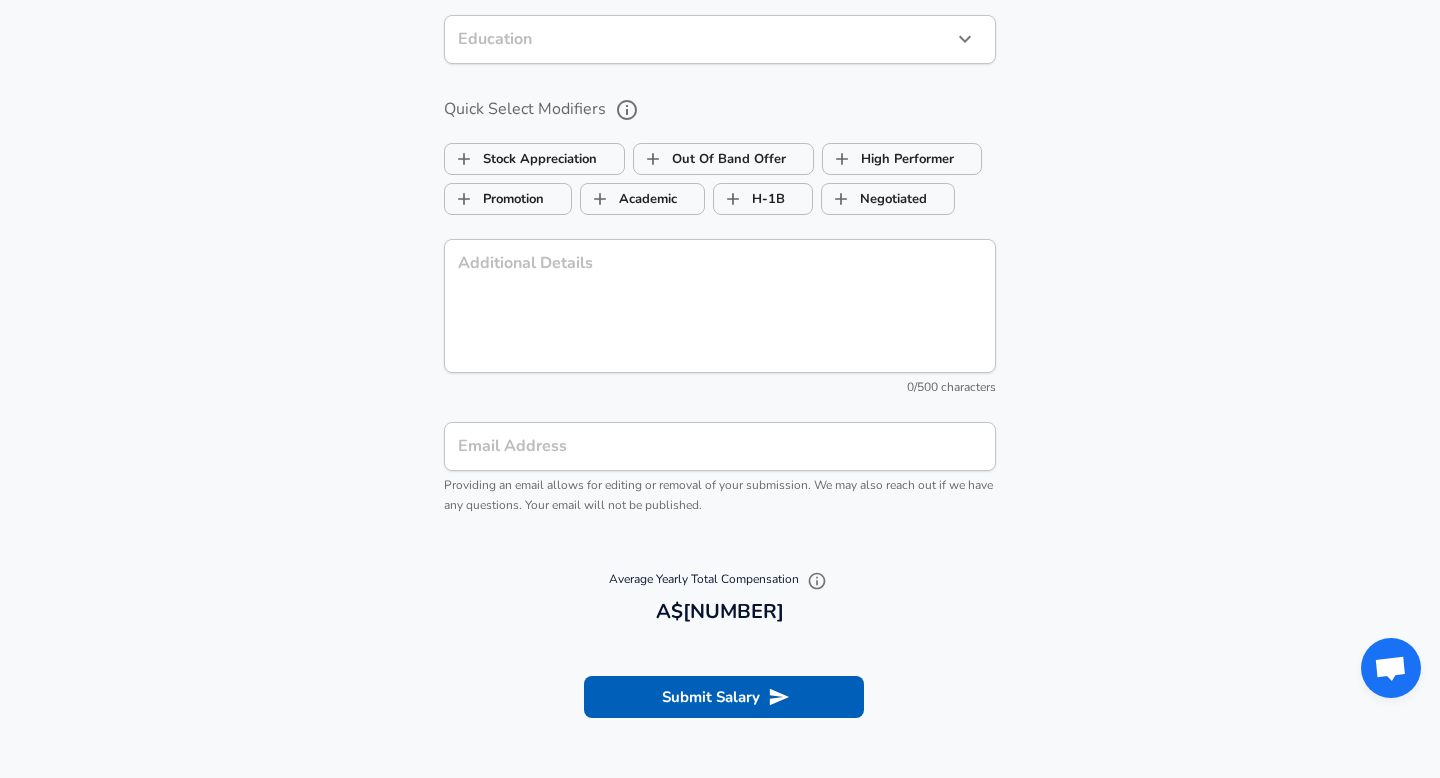 scroll, scrollTop: 2277, scrollLeft: 0, axis: vertical 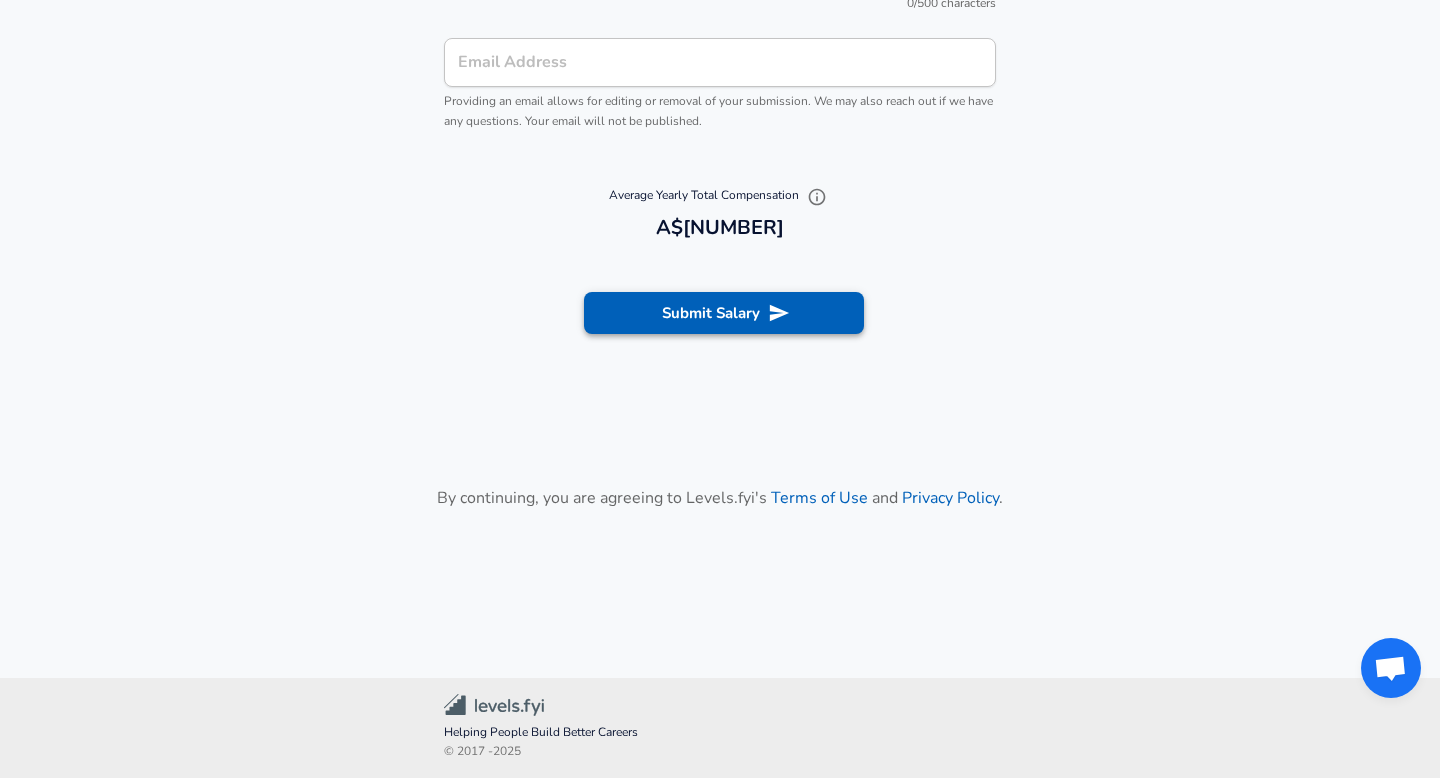 type on "26,000" 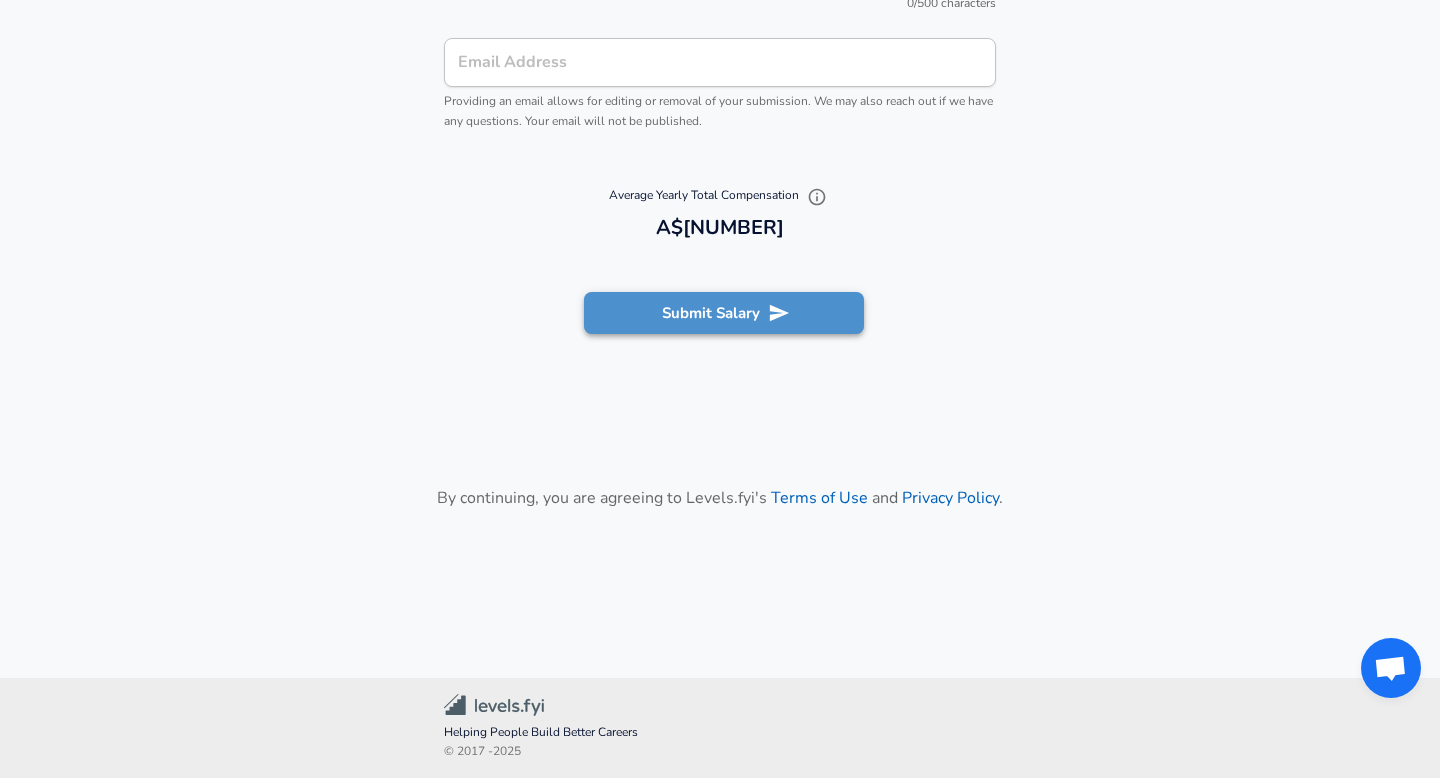 click on "Submit Salary" at bounding box center [724, 313] 